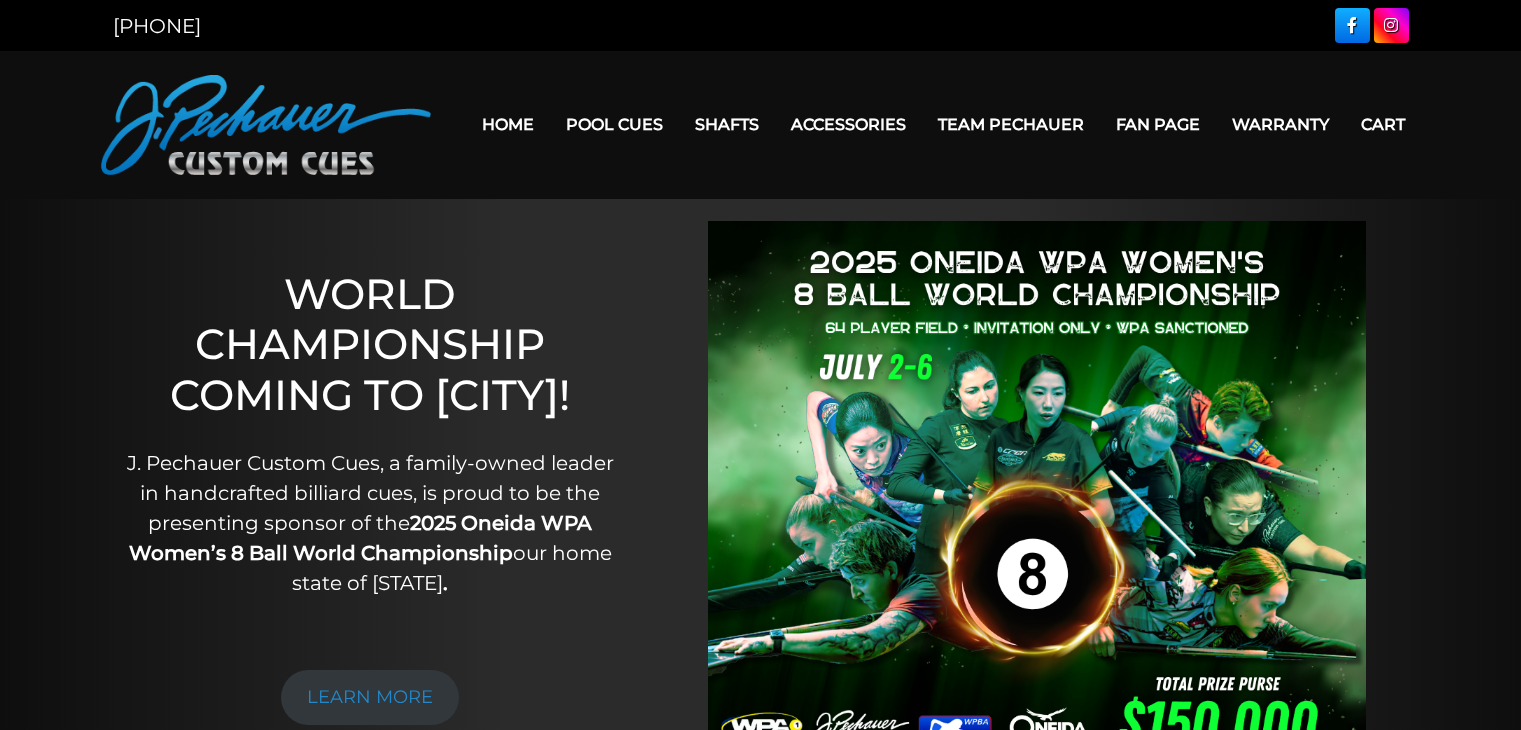 scroll, scrollTop: 0, scrollLeft: 0, axis: both 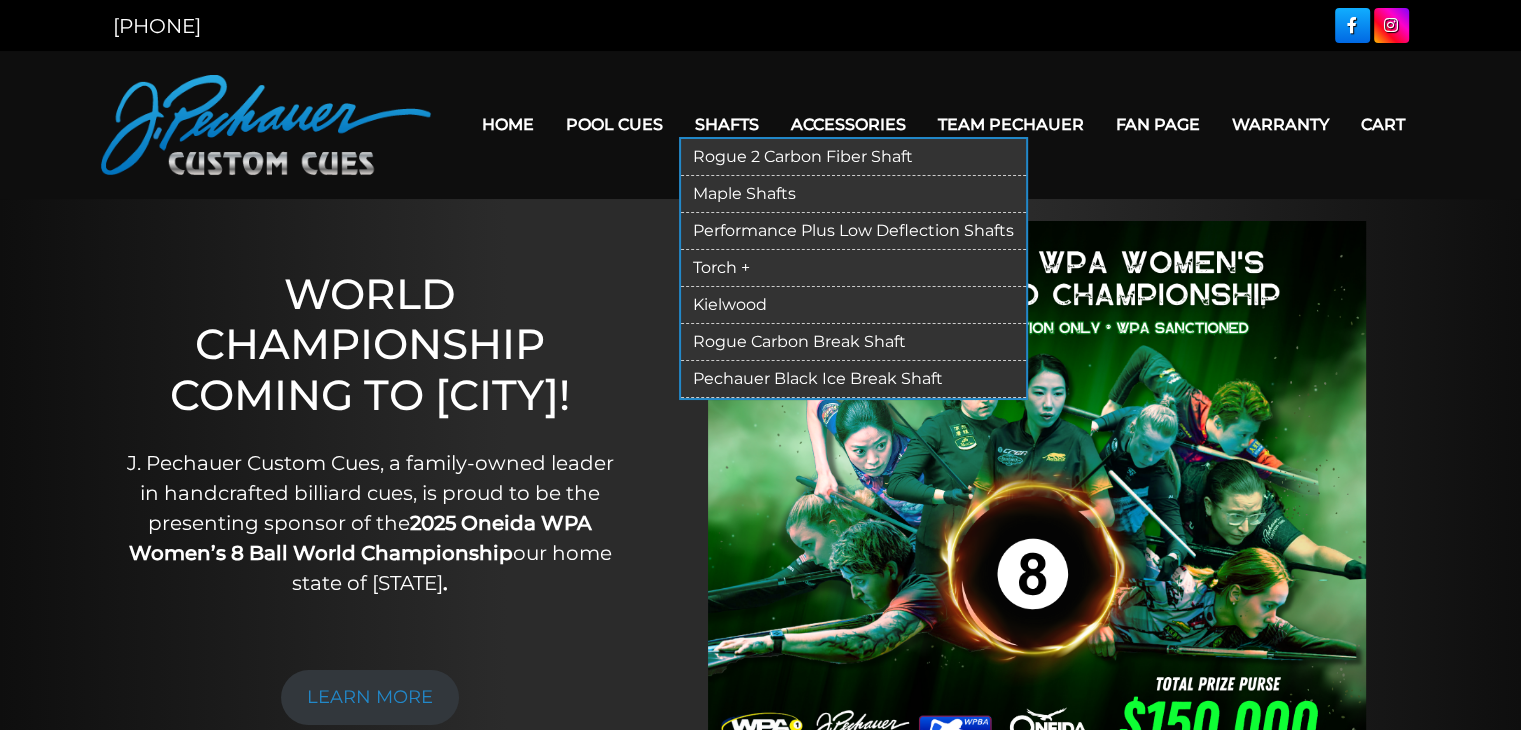 click on "Rogue 2 Carbon Fiber Shaft" at bounding box center [853, 157] 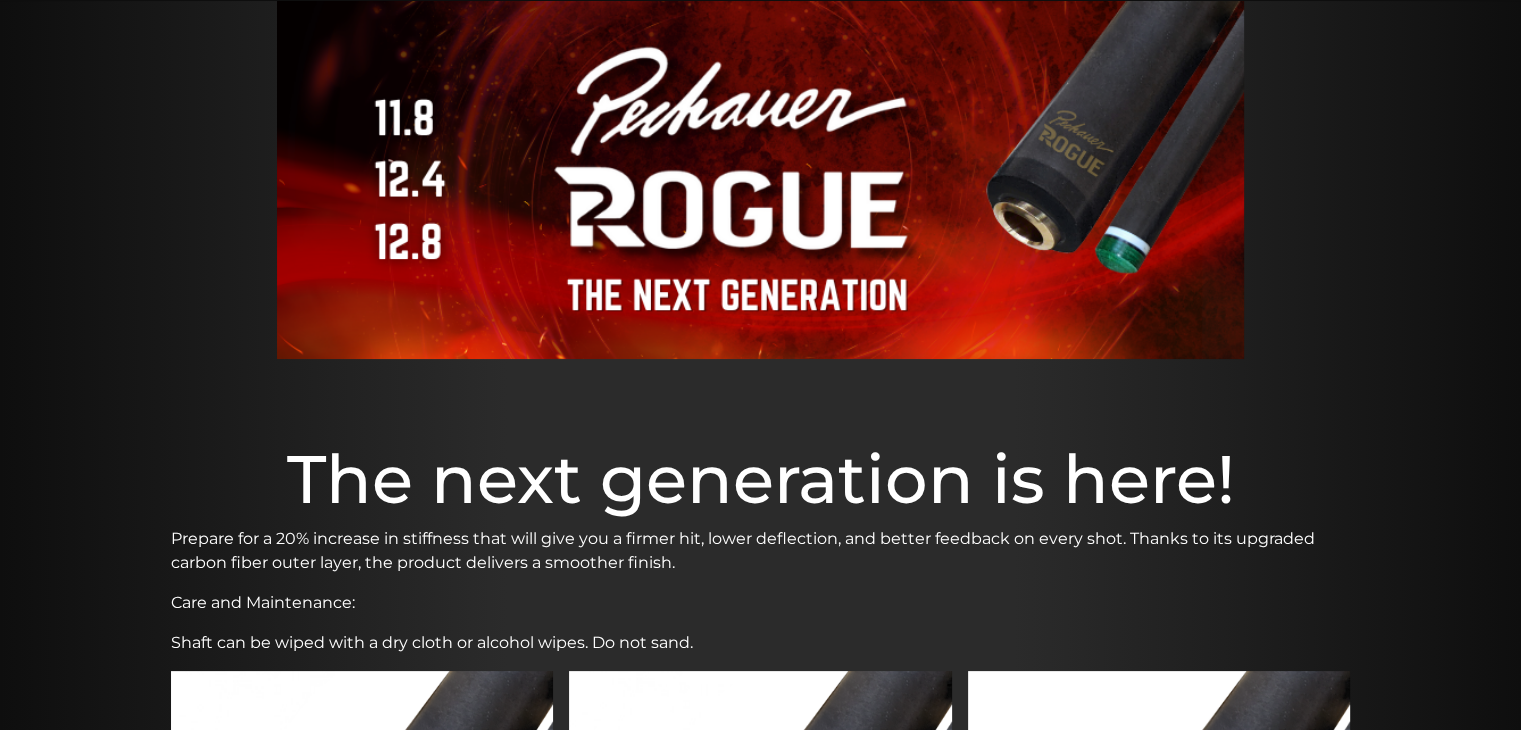 scroll, scrollTop: 0, scrollLeft: 0, axis: both 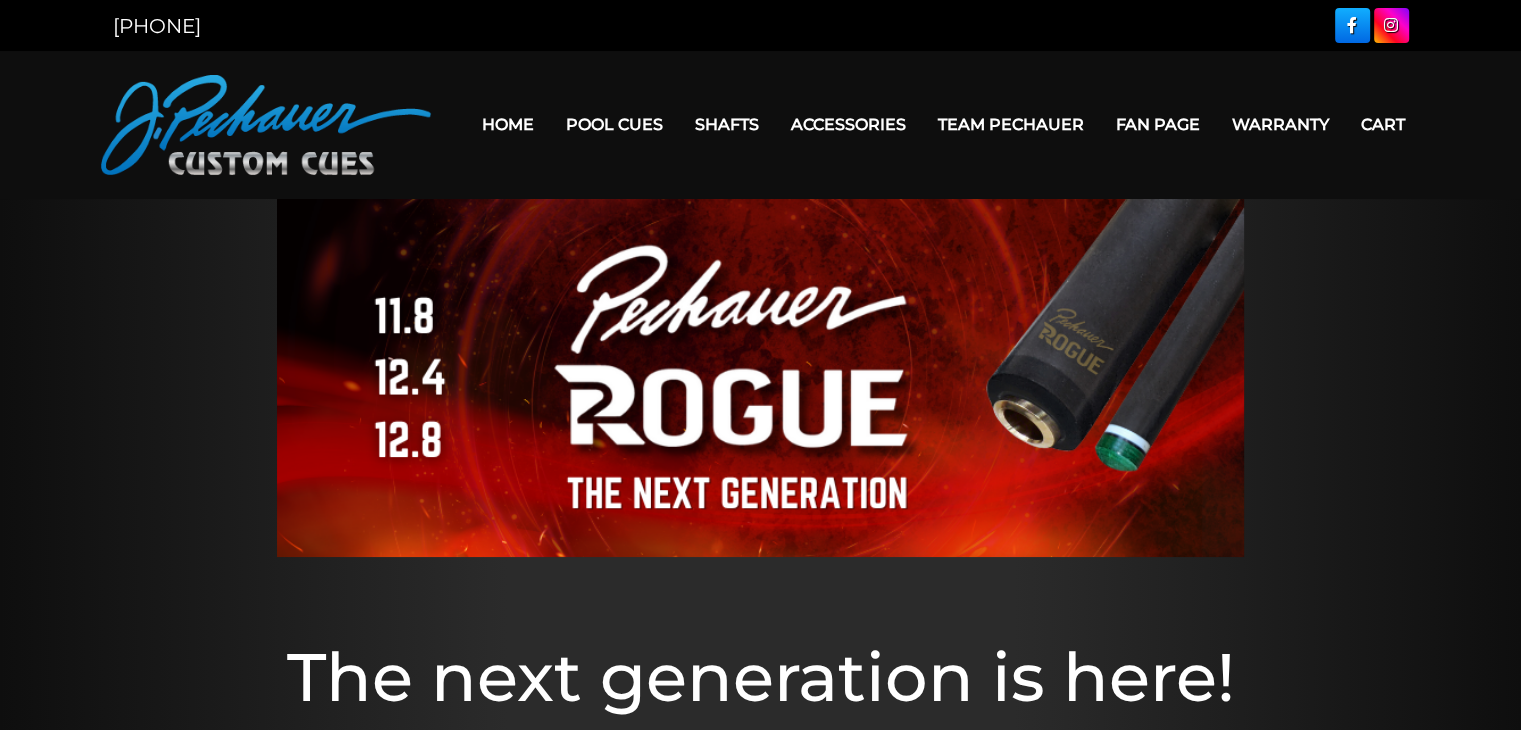 click on "Team [PERSON]" at bounding box center (1011, 124) 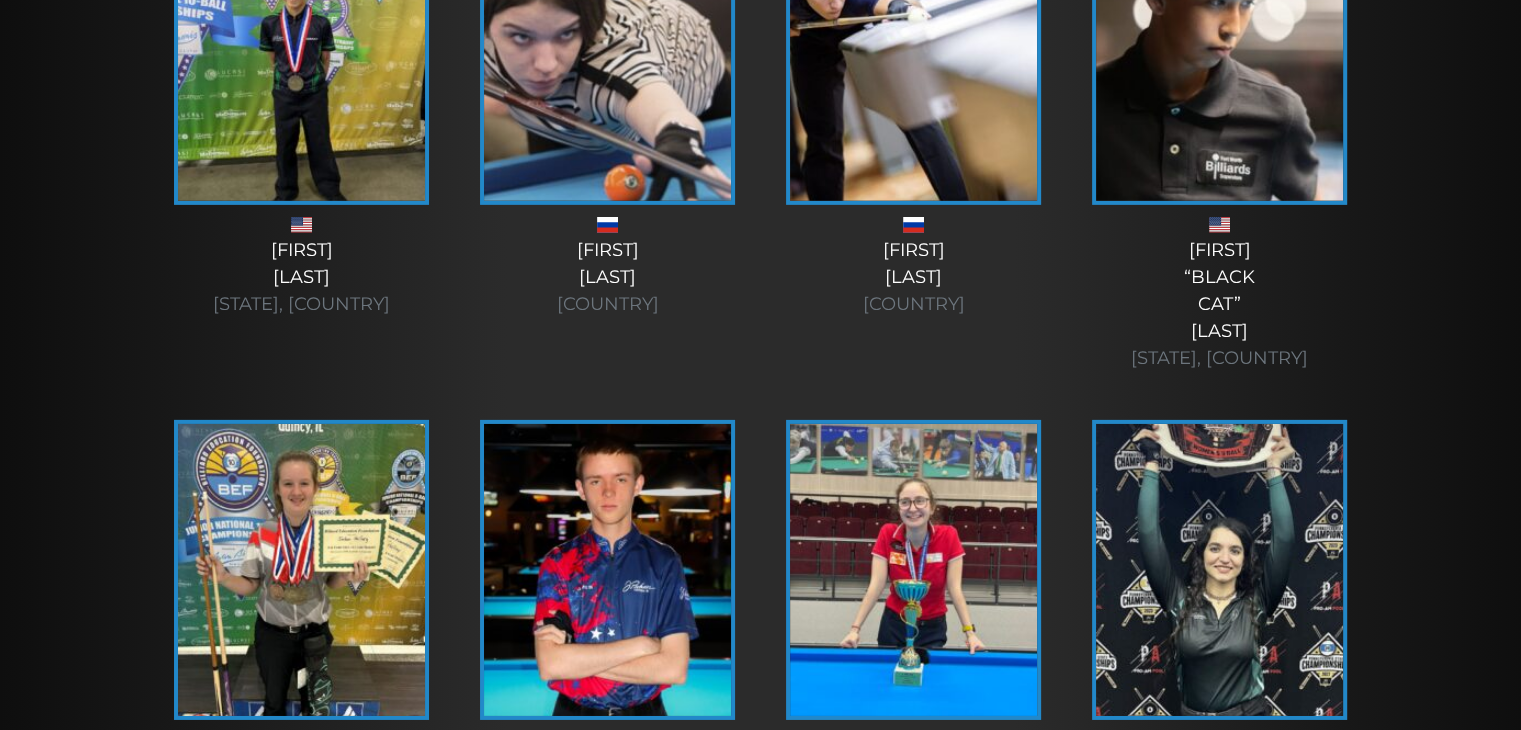 scroll, scrollTop: 6595, scrollLeft: 0, axis: vertical 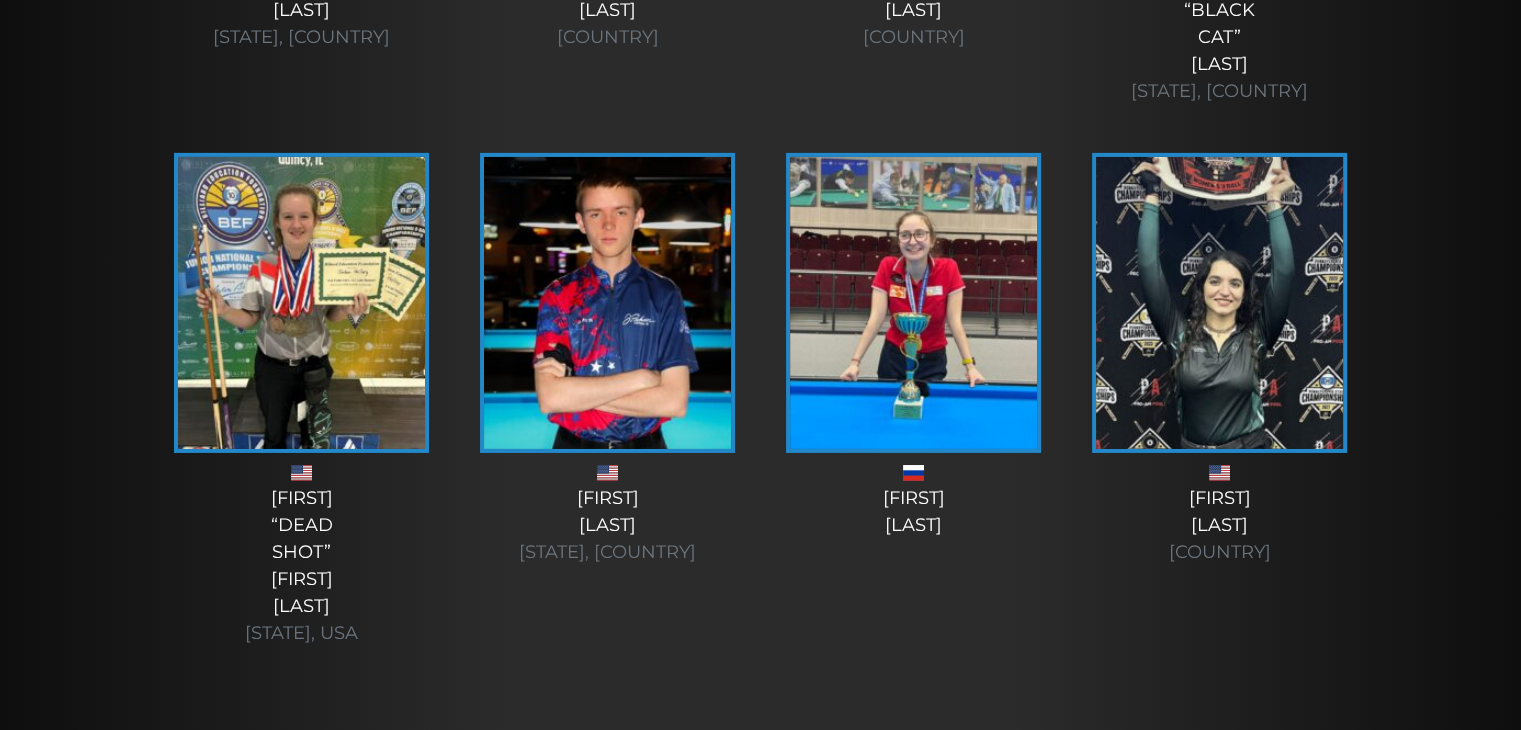 click on "click flag to view country's players.
[FIRST] [LAST]
[STATE], USA
[FIRST]  [LAST]
×
HOME COUNTRY:
USA" at bounding box center (760, -2801) 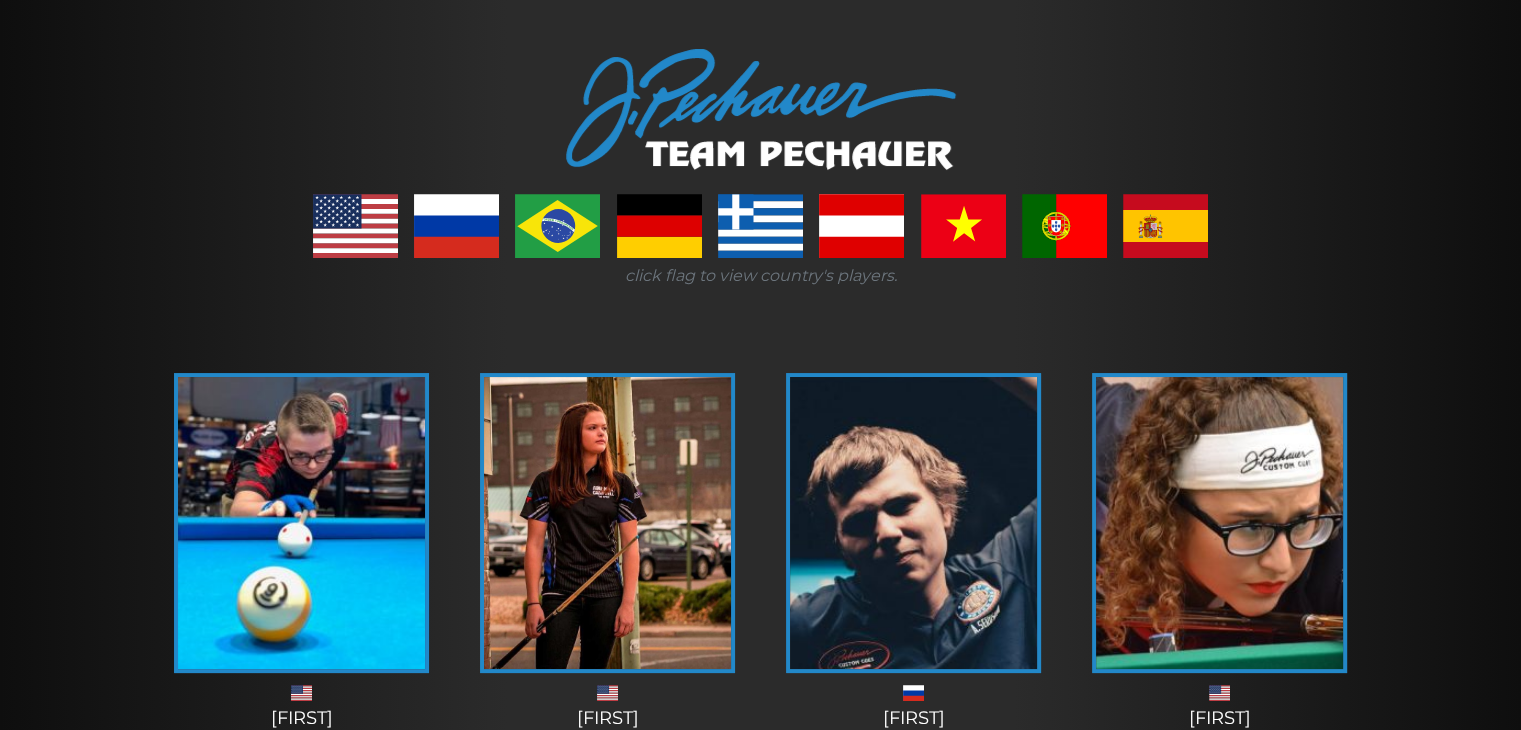 scroll, scrollTop: 0, scrollLeft: 0, axis: both 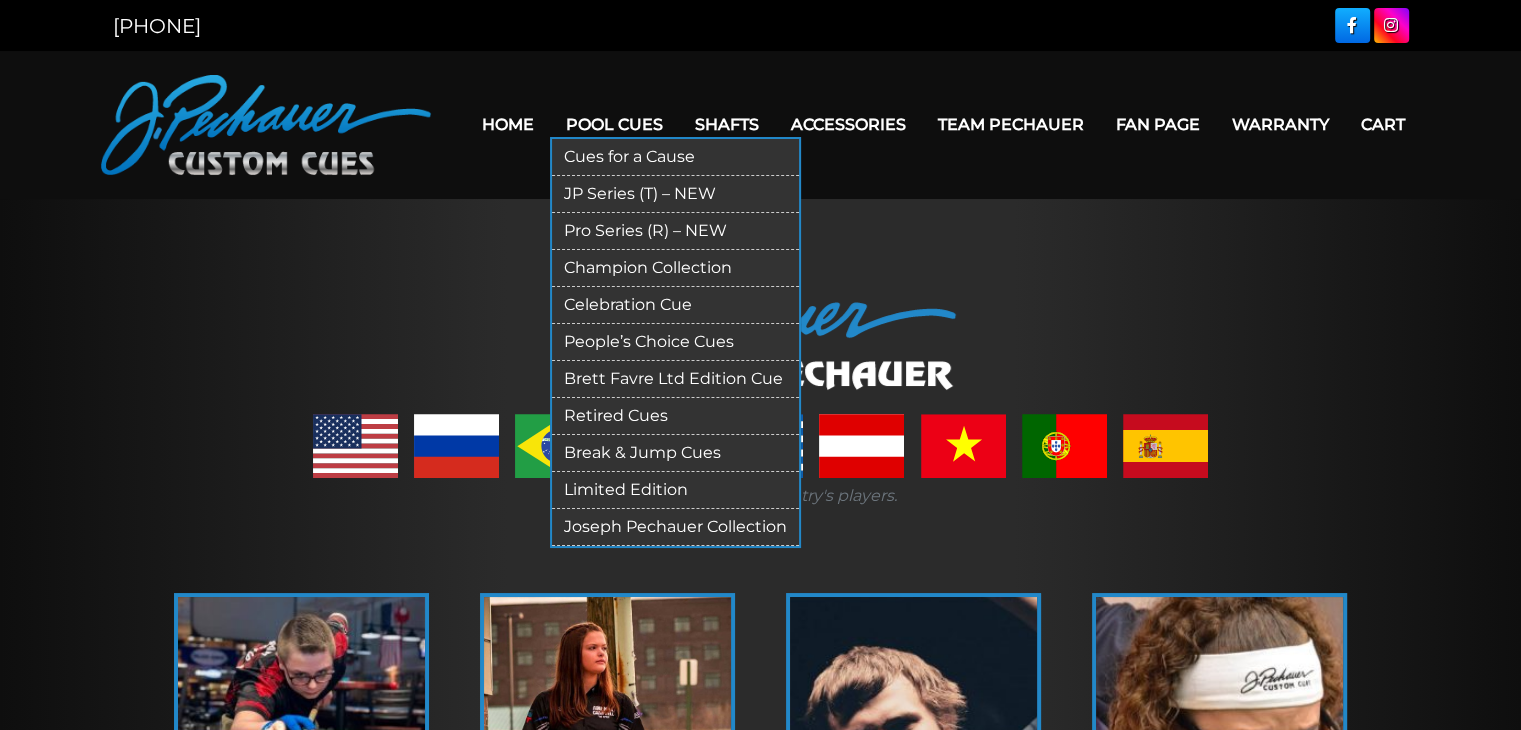 click on "Retired Cues" at bounding box center (675, 416) 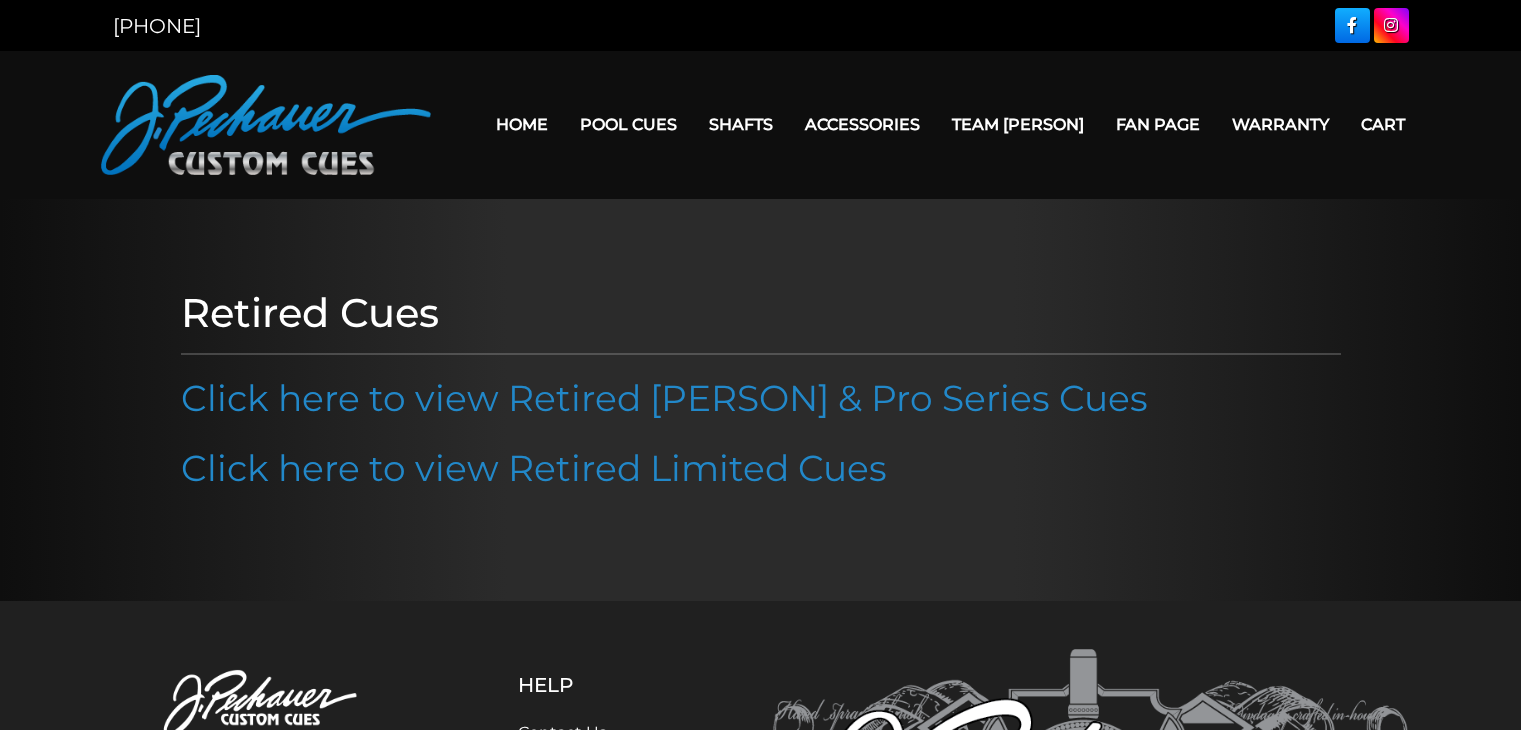 scroll, scrollTop: 0, scrollLeft: 0, axis: both 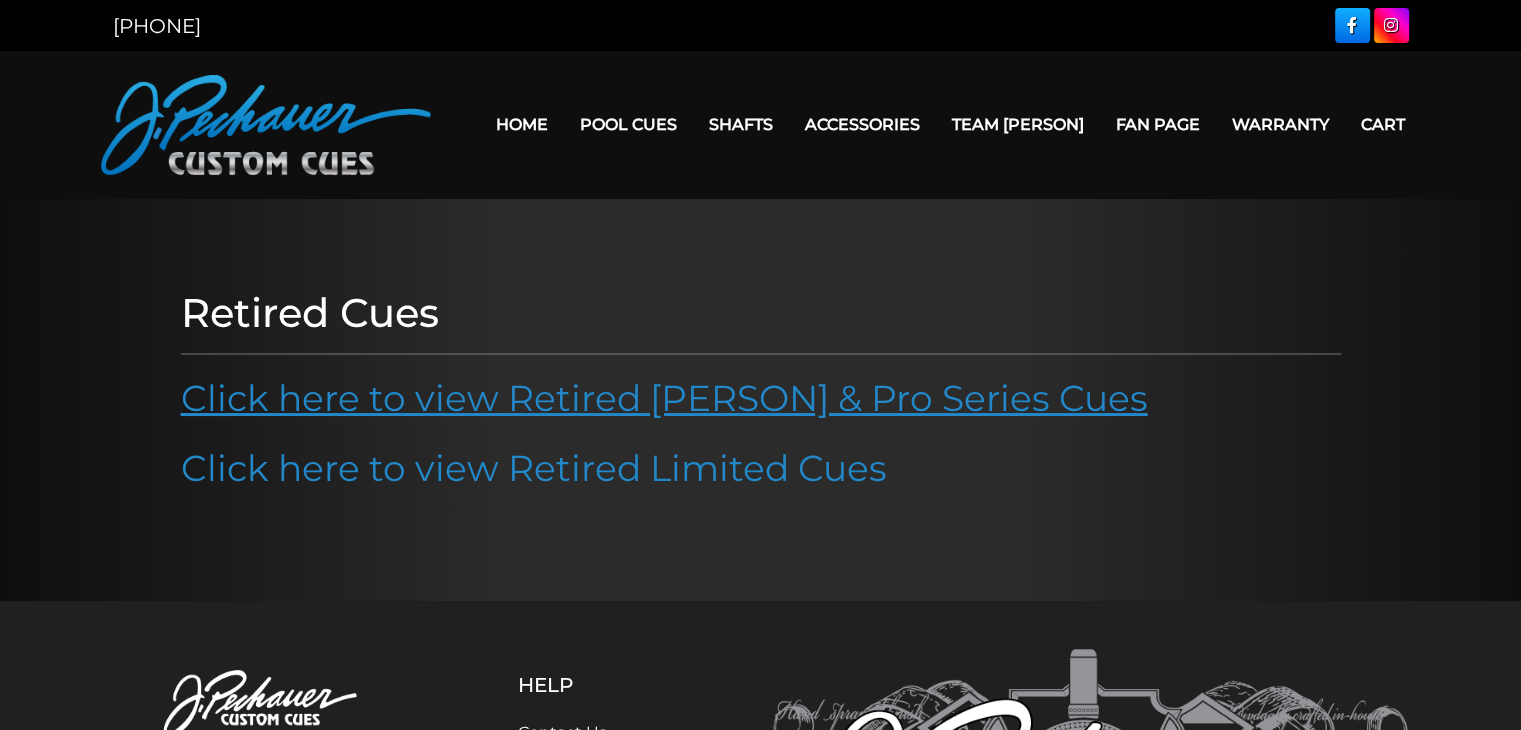 click on "Click here to view Retired [PERSON] & Pro Series Cues" at bounding box center [664, 398] 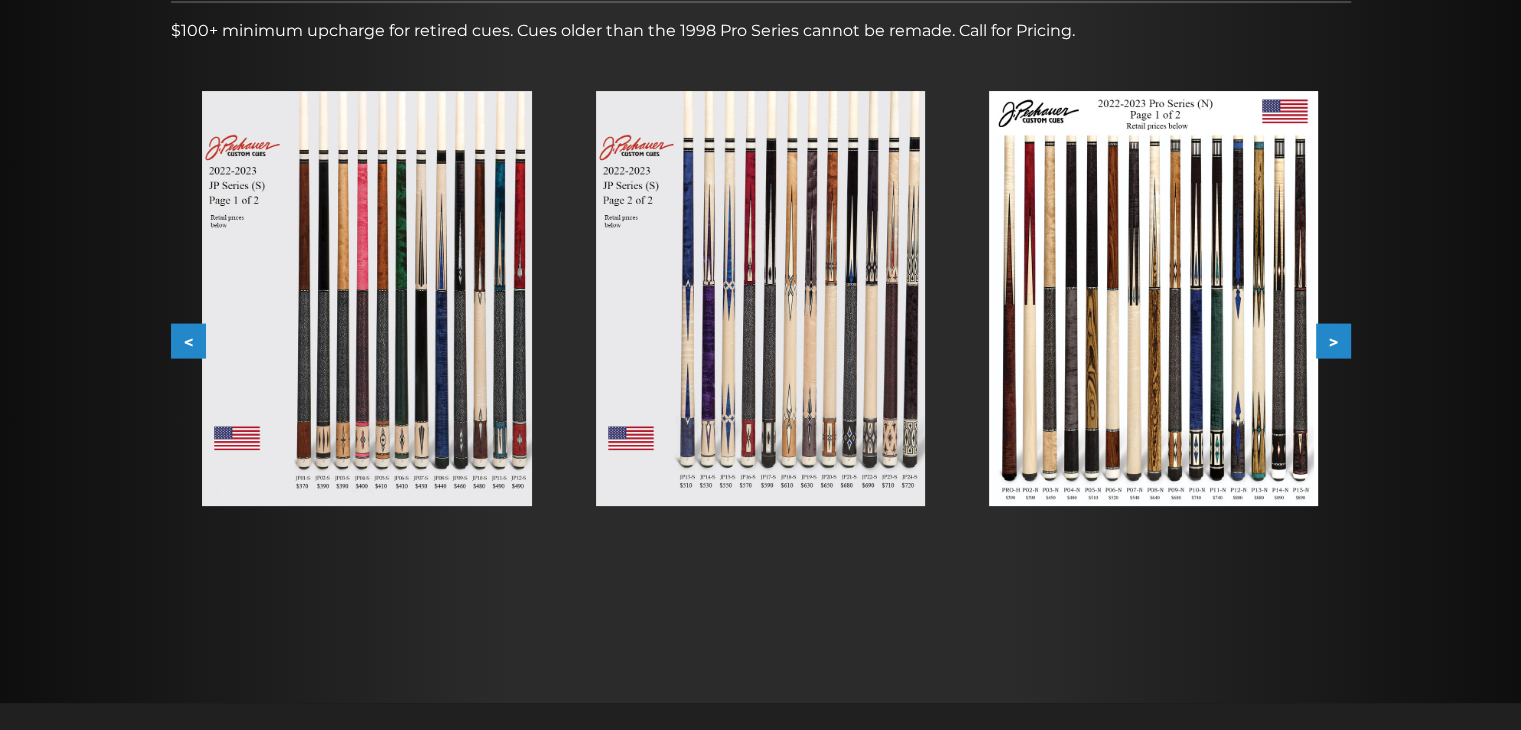scroll, scrollTop: 343, scrollLeft: 0, axis: vertical 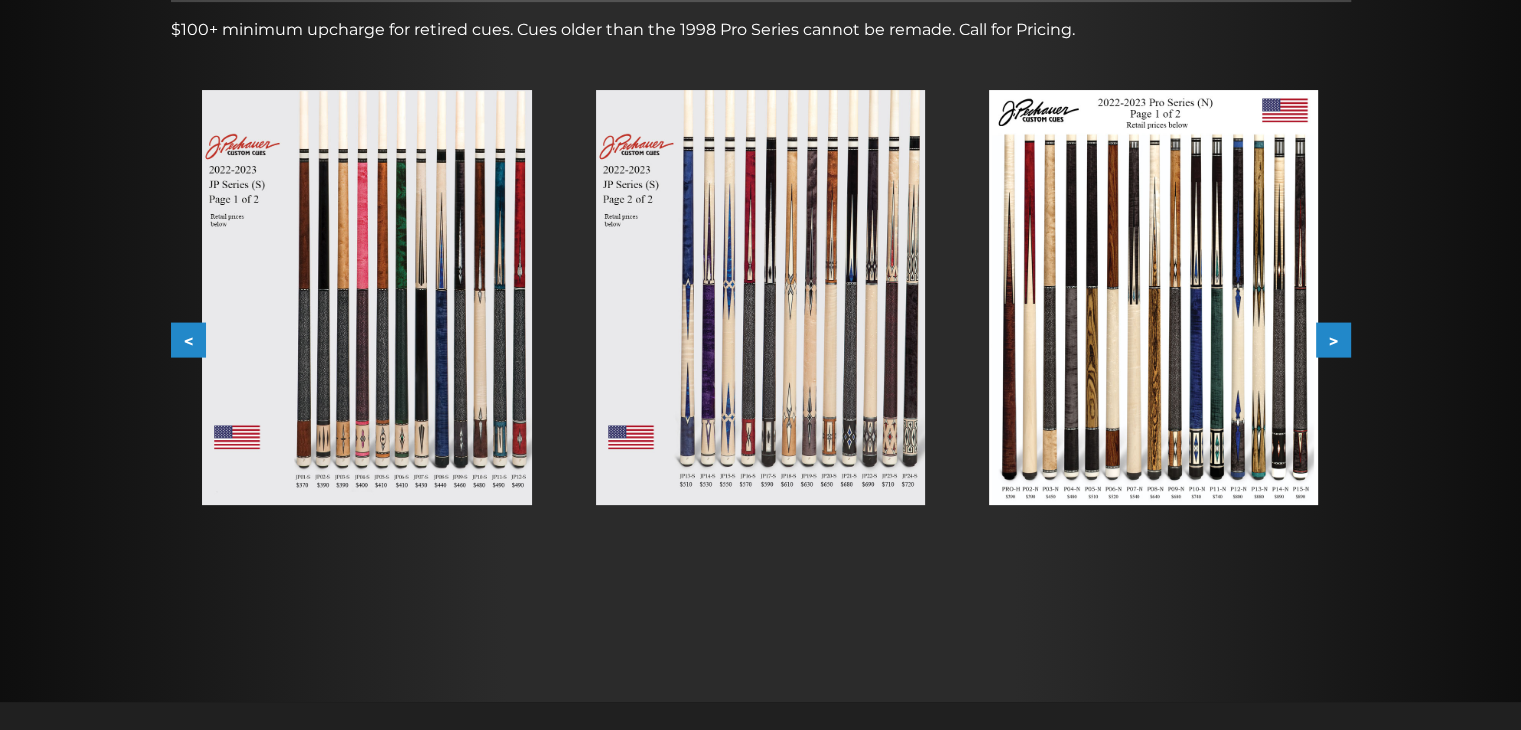click on ">" at bounding box center [1333, 340] 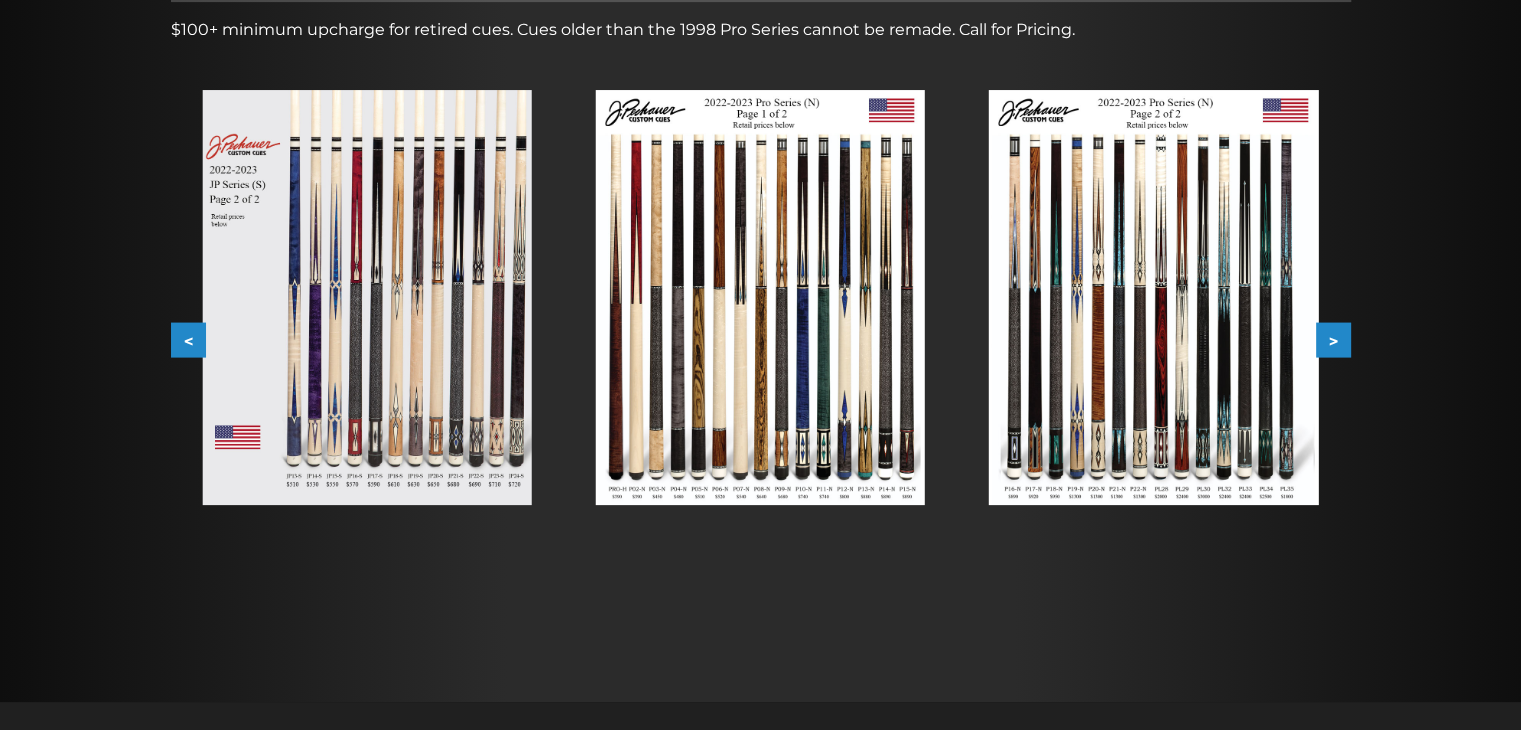 click on ">" at bounding box center [1333, 340] 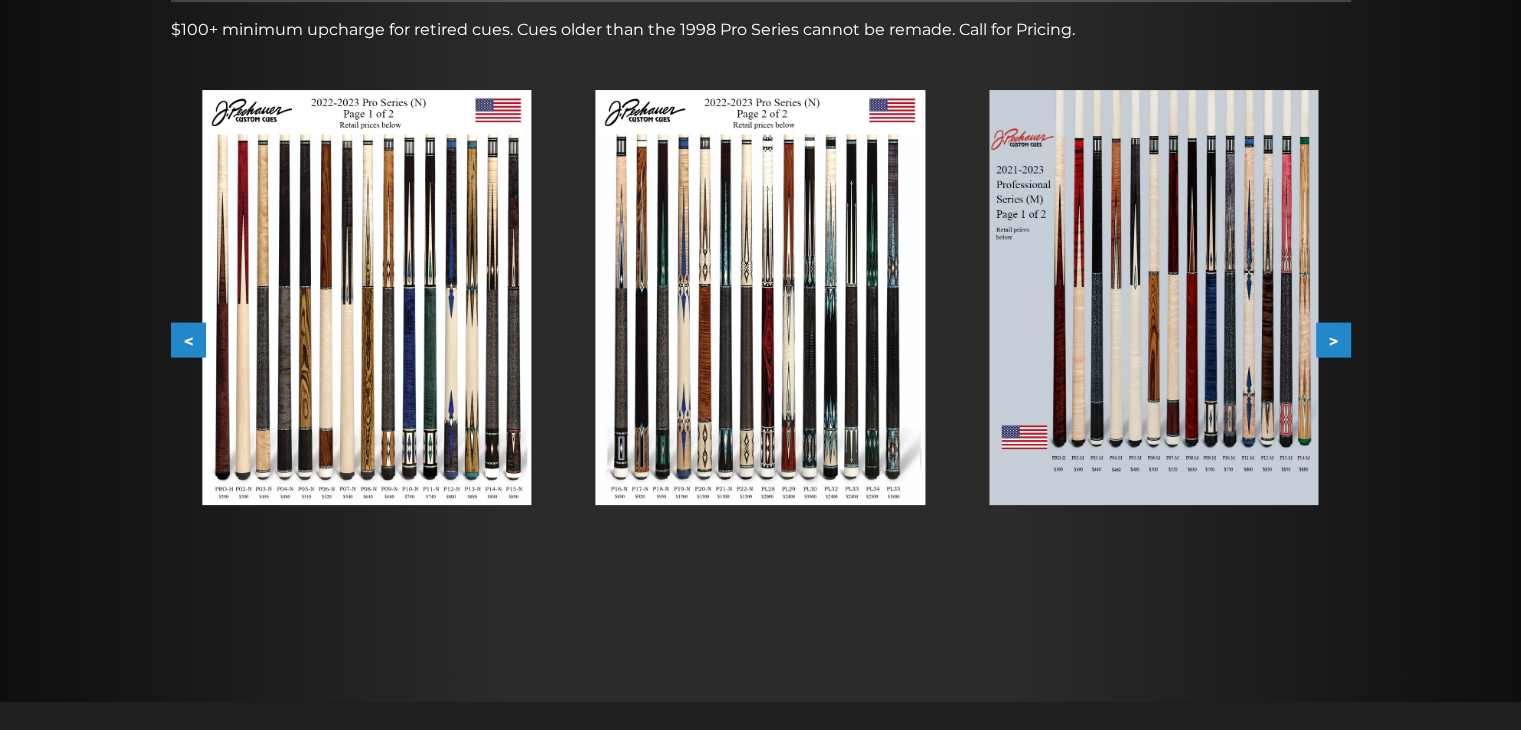 click on ">" at bounding box center (1333, 340) 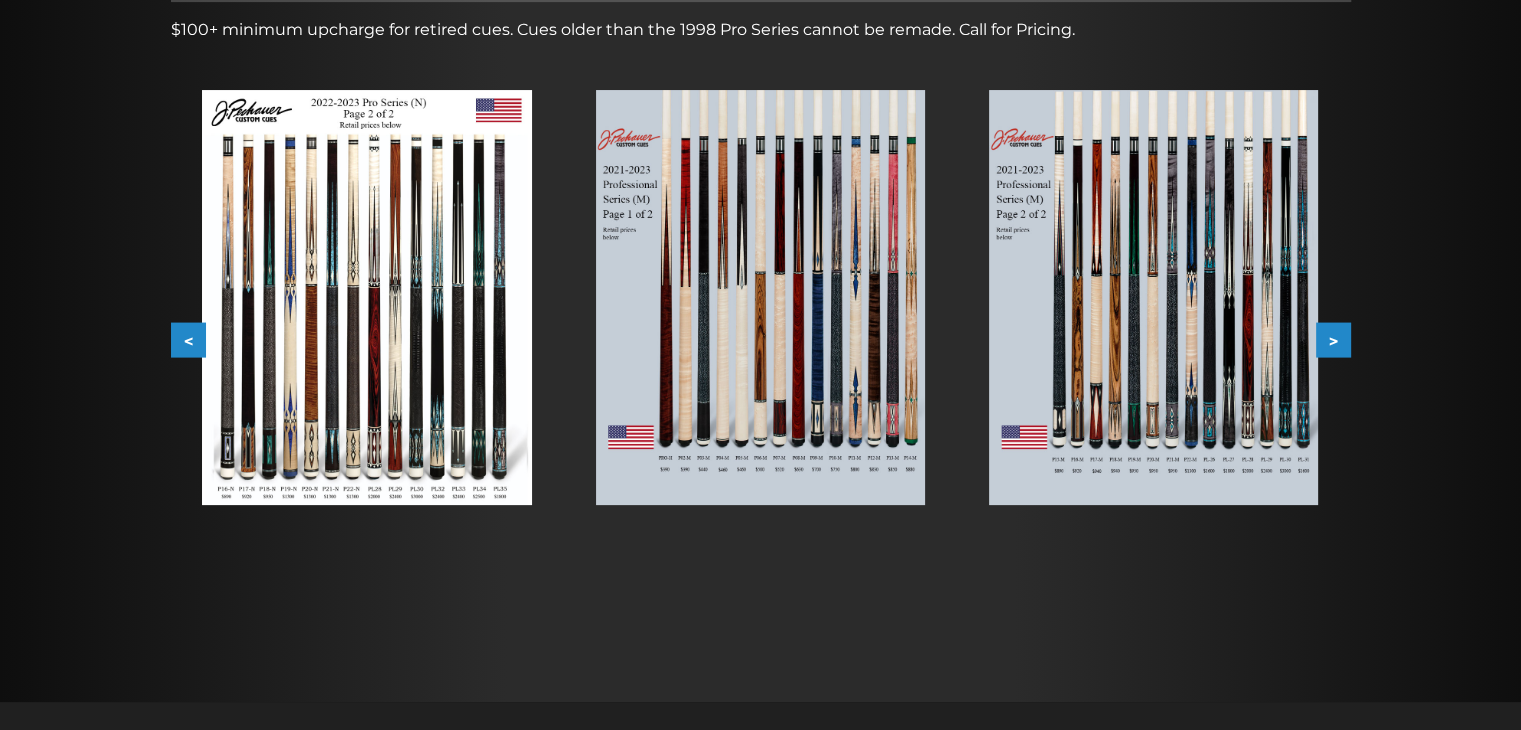 click on ">" at bounding box center (1333, 340) 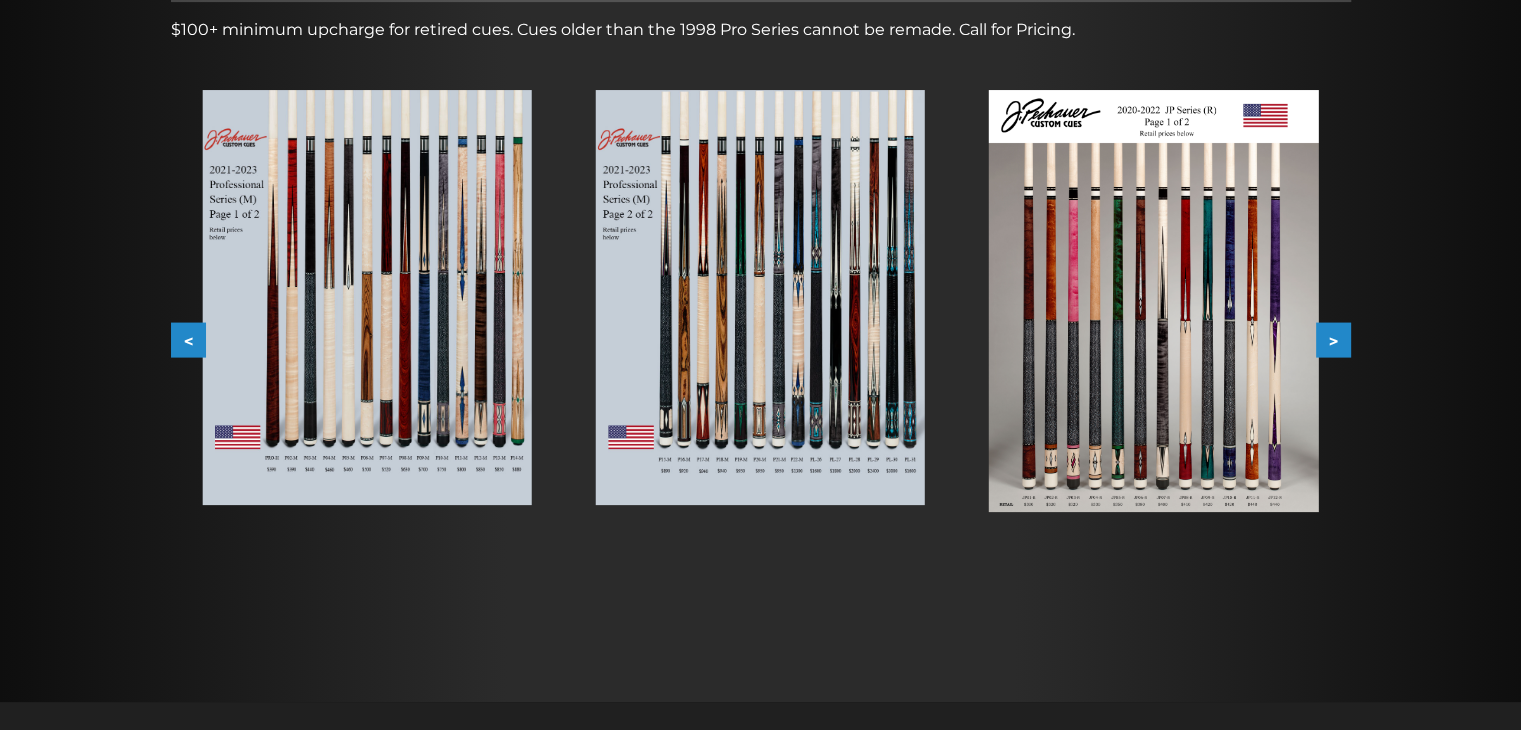 click on ">" at bounding box center (1333, 340) 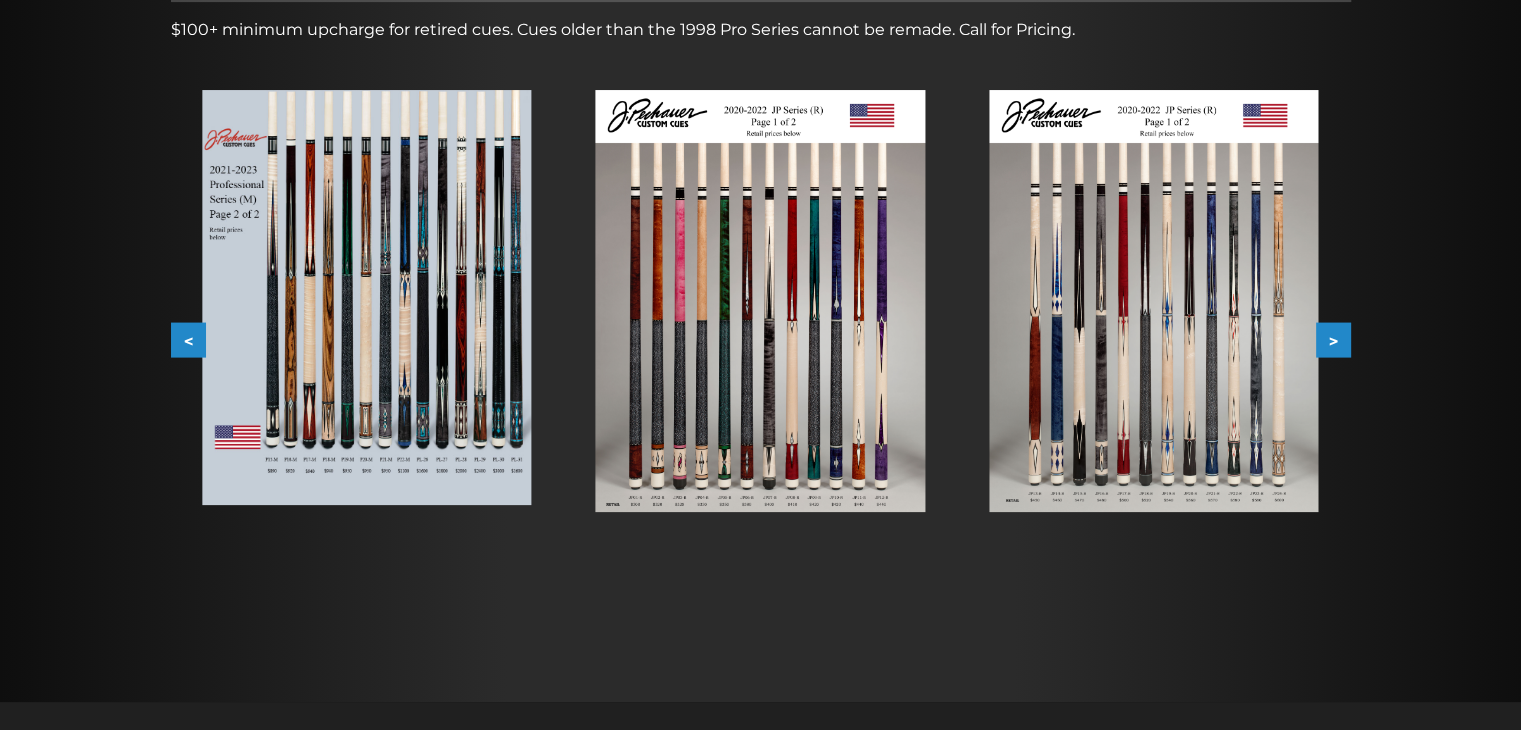 click on ">" at bounding box center (1333, 340) 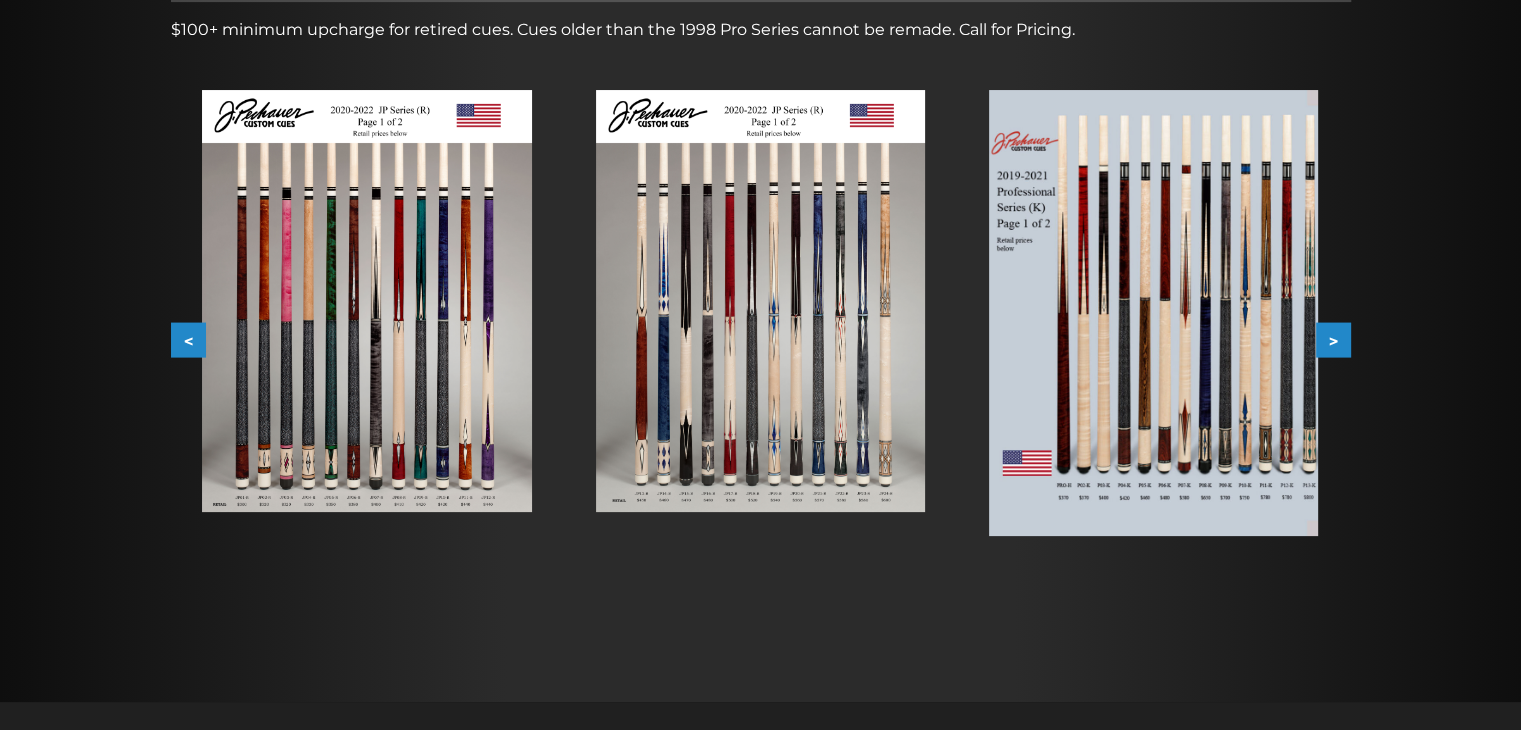 click on ">" at bounding box center [1333, 340] 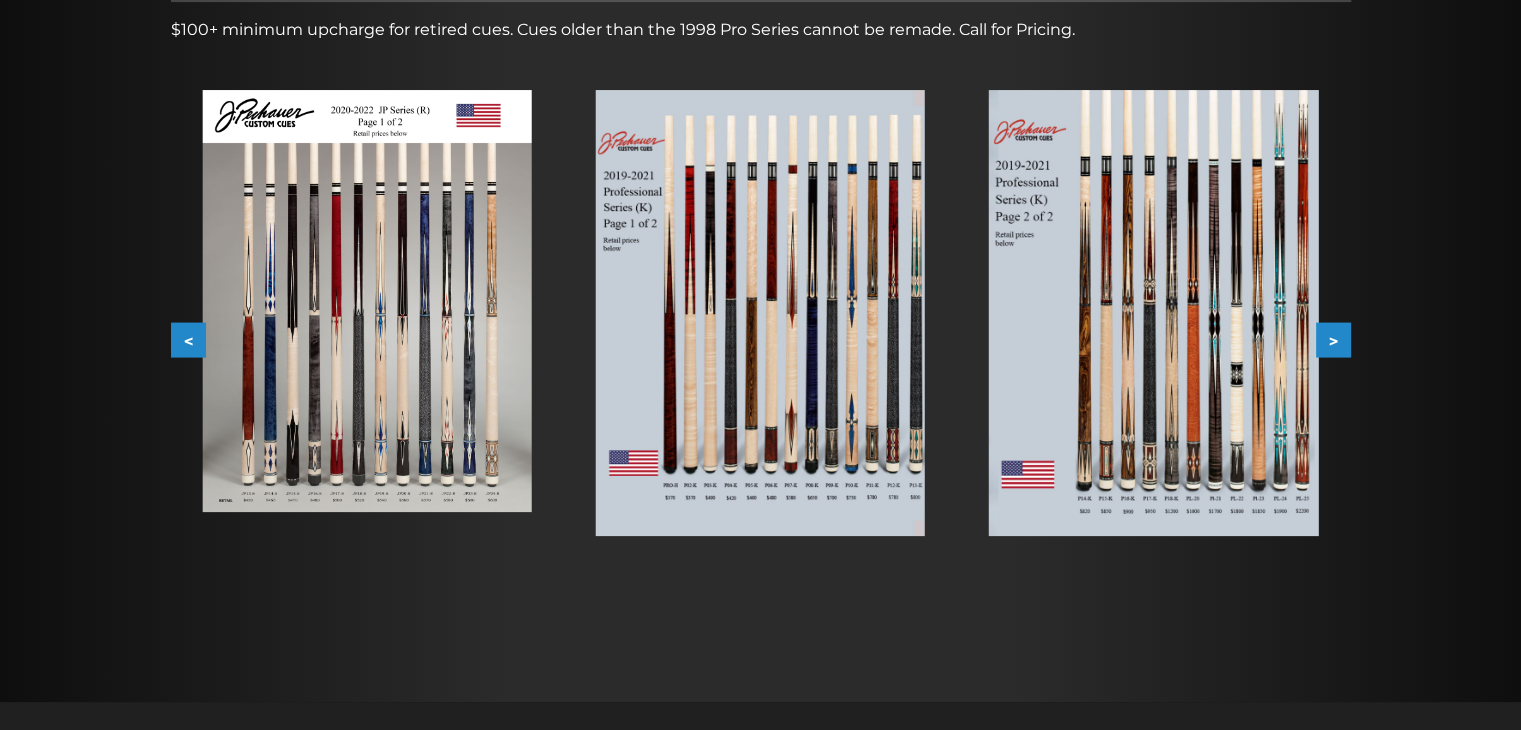 click on ">" at bounding box center (1333, 340) 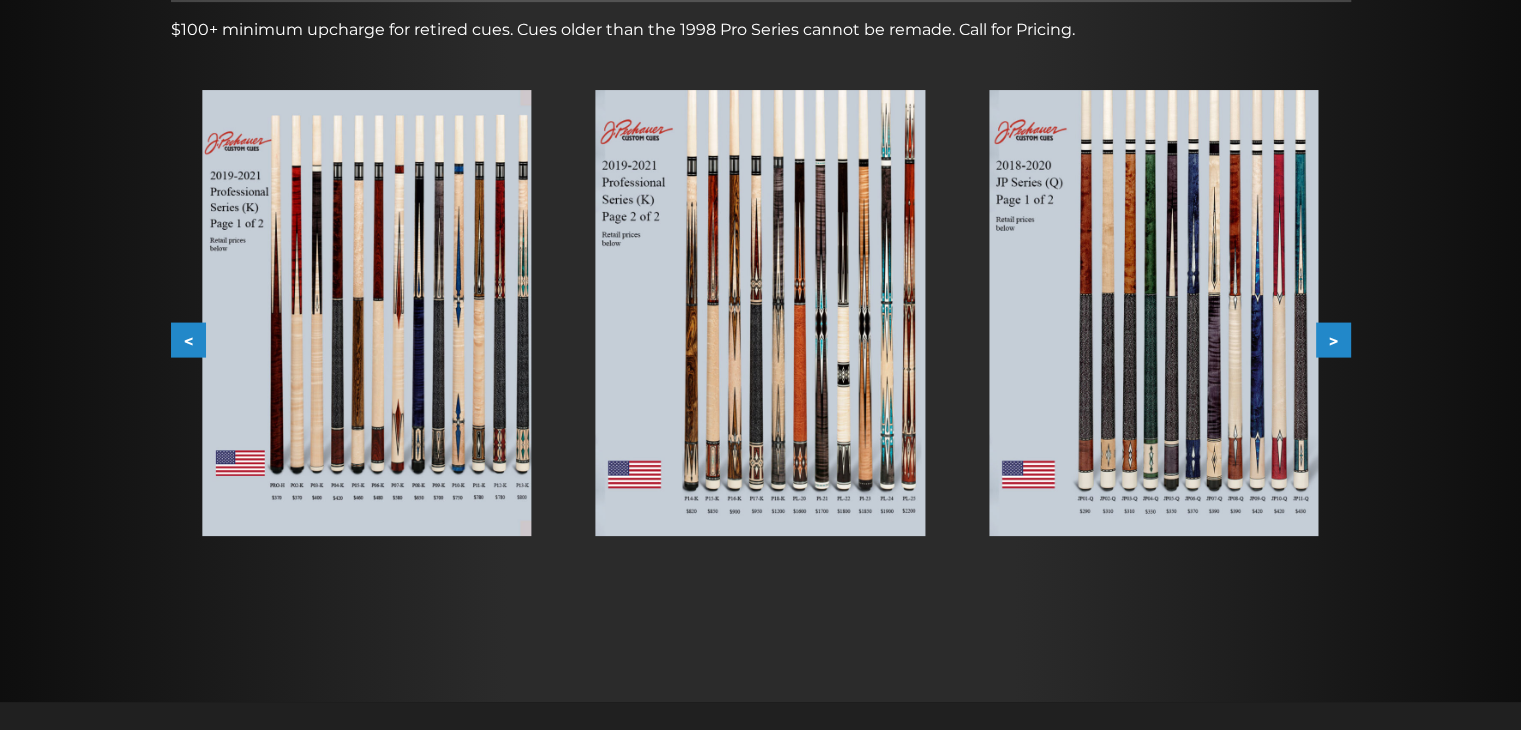 click on ">" at bounding box center [1333, 340] 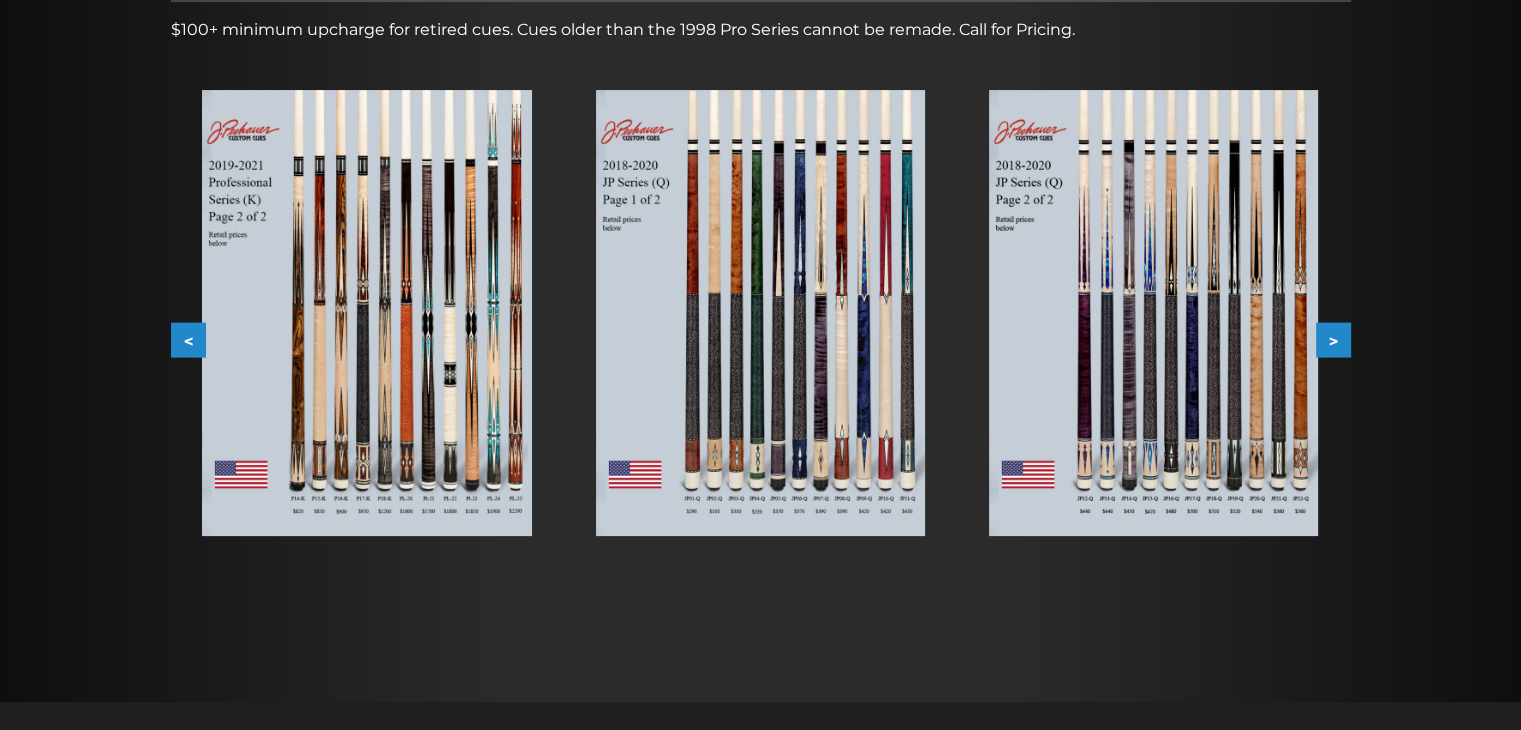click on ">" at bounding box center (1333, 340) 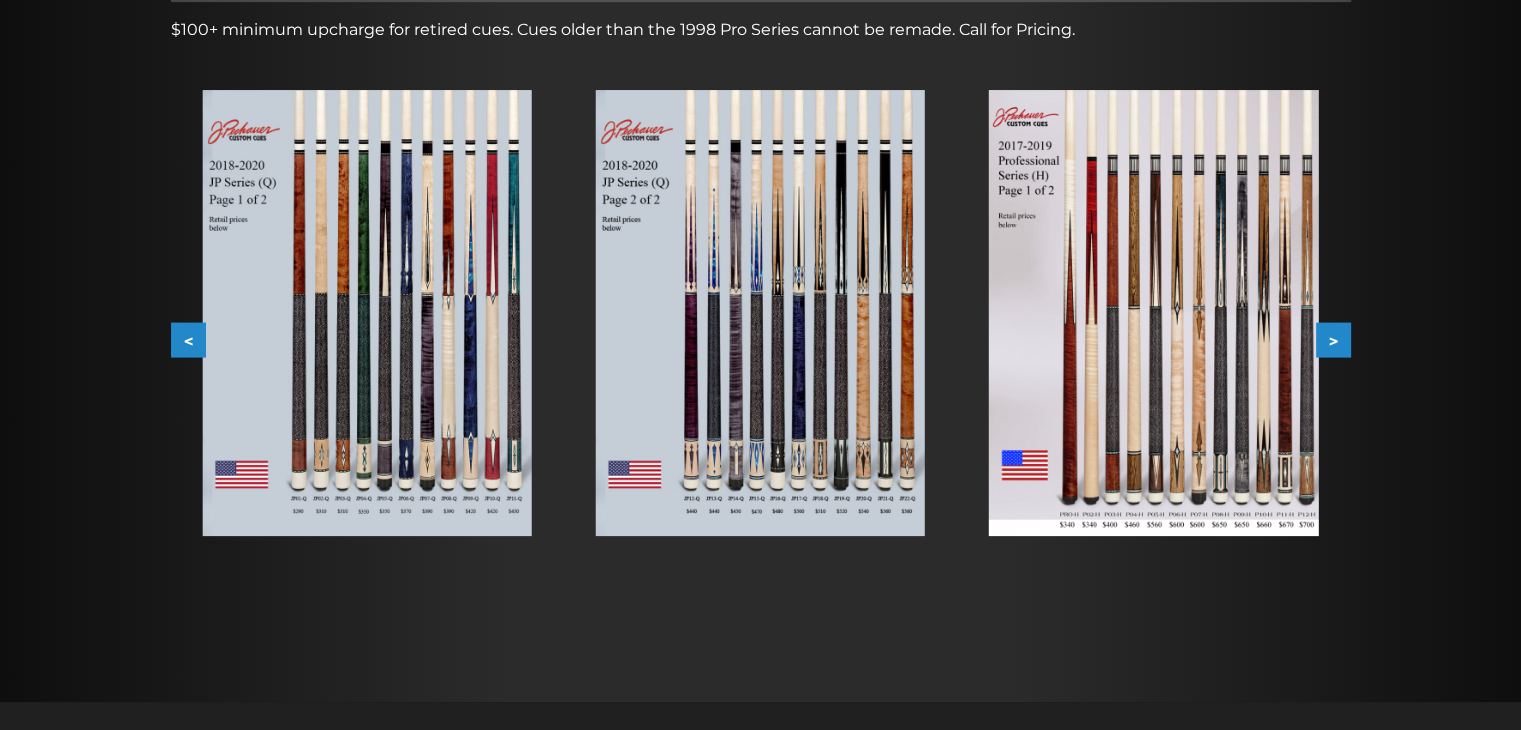 click on ">" at bounding box center (1333, 340) 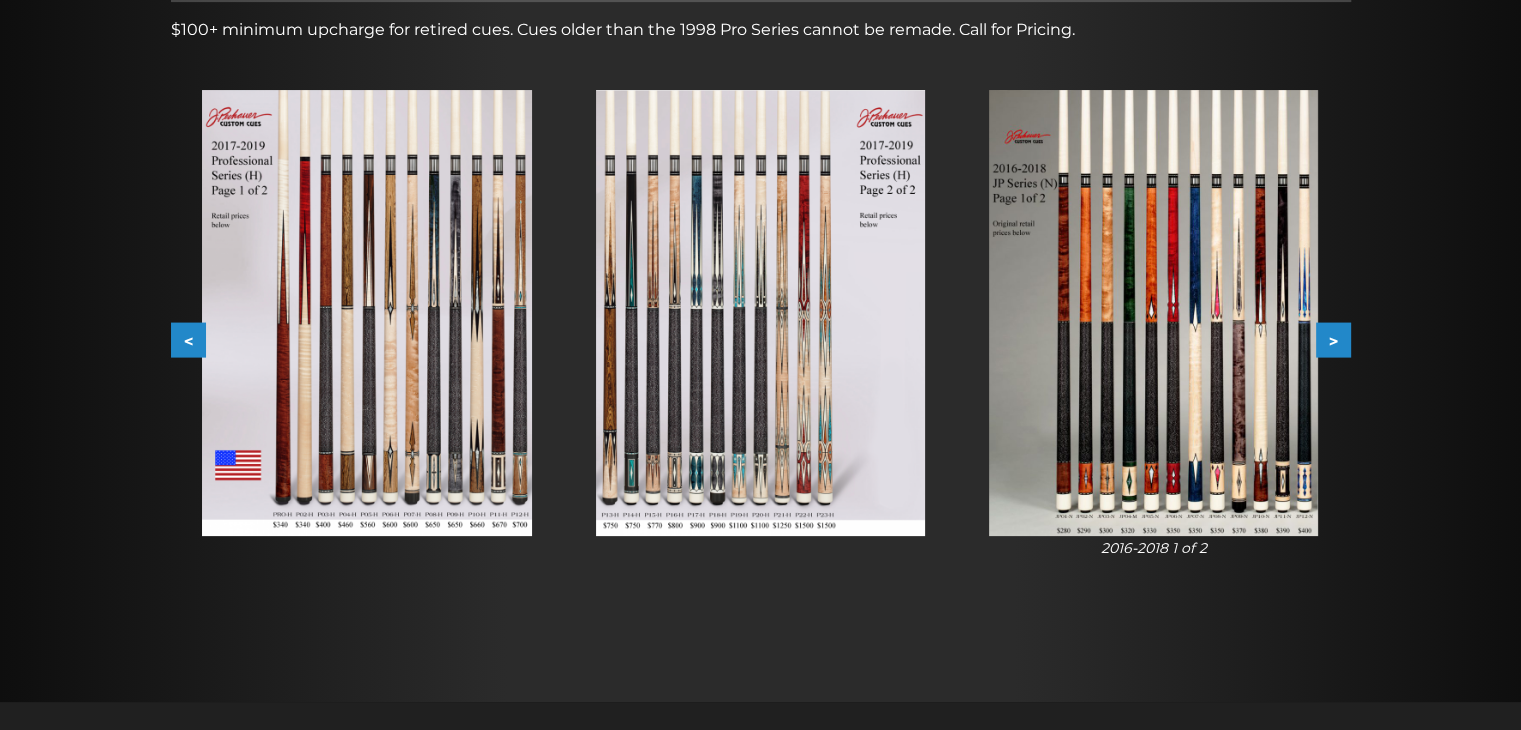 click on ">" at bounding box center (1333, 340) 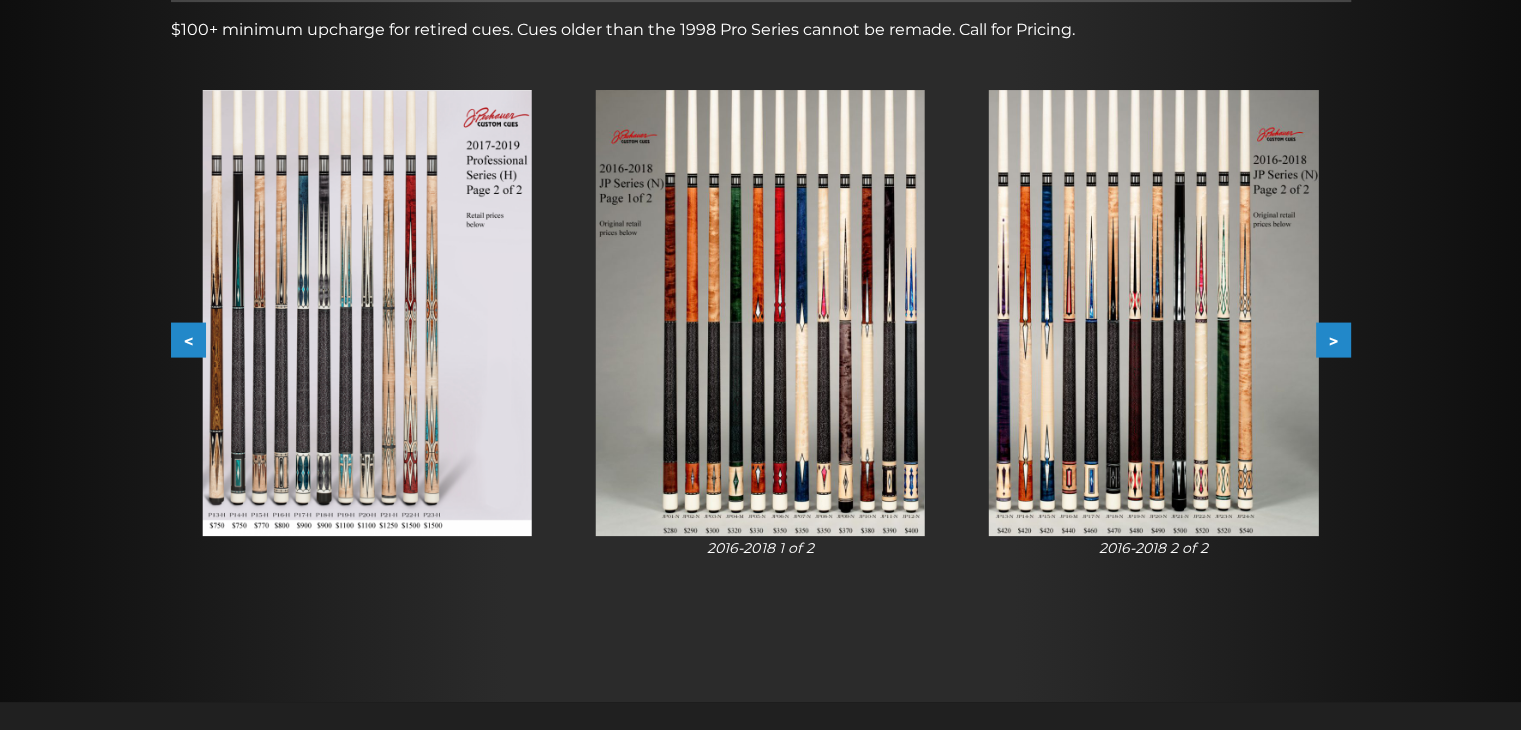 click on ">" at bounding box center (1333, 340) 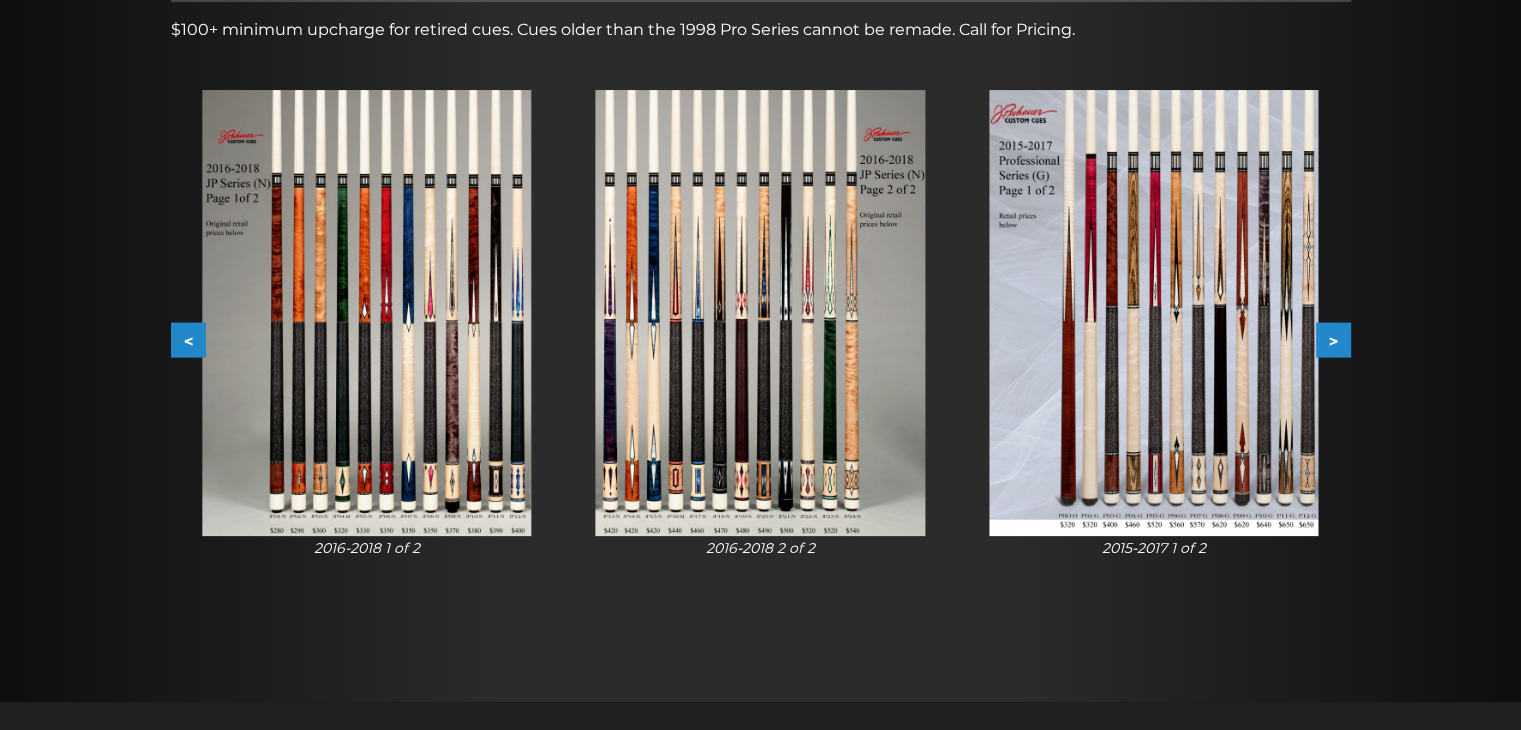 click on ">" at bounding box center (1333, 340) 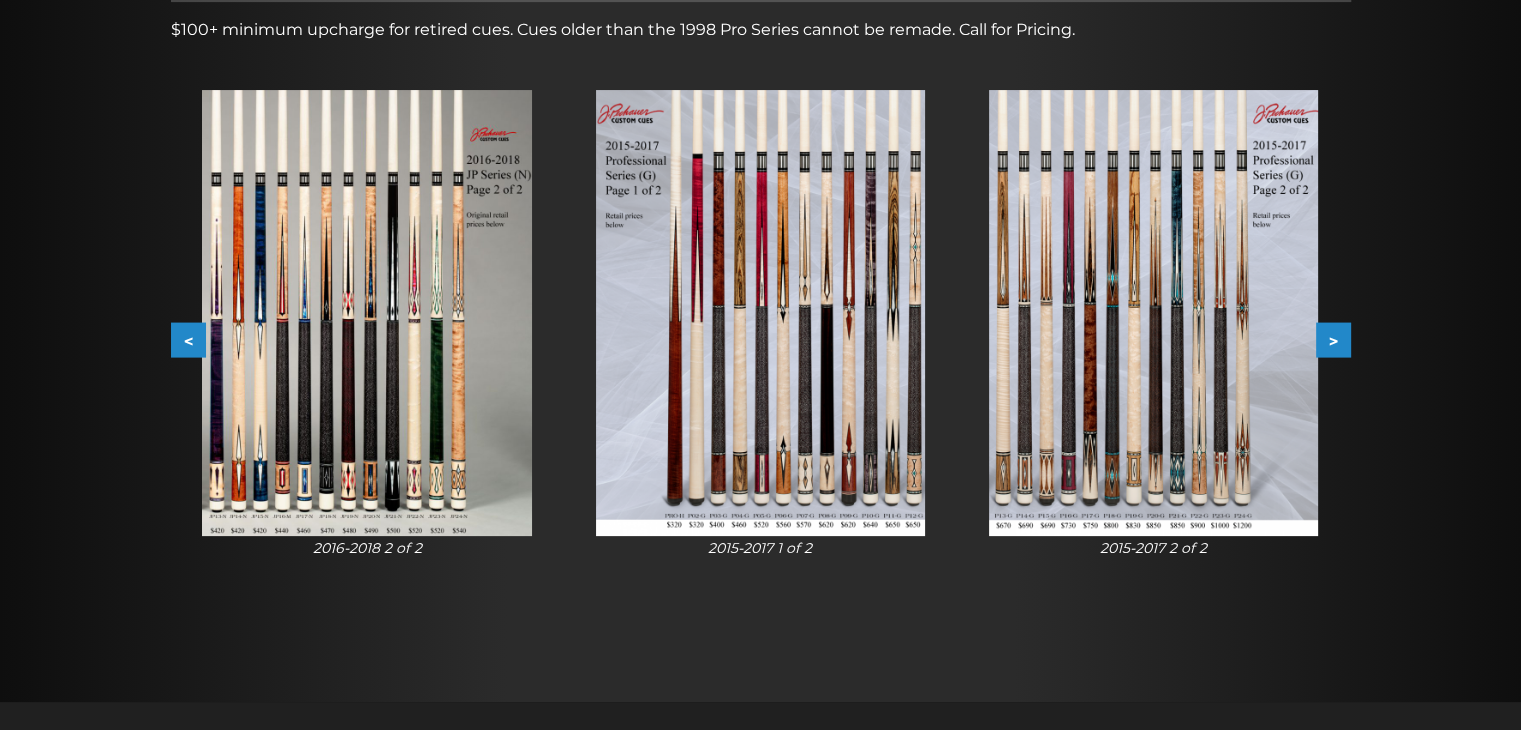 click on ">" at bounding box center [1333, 340] 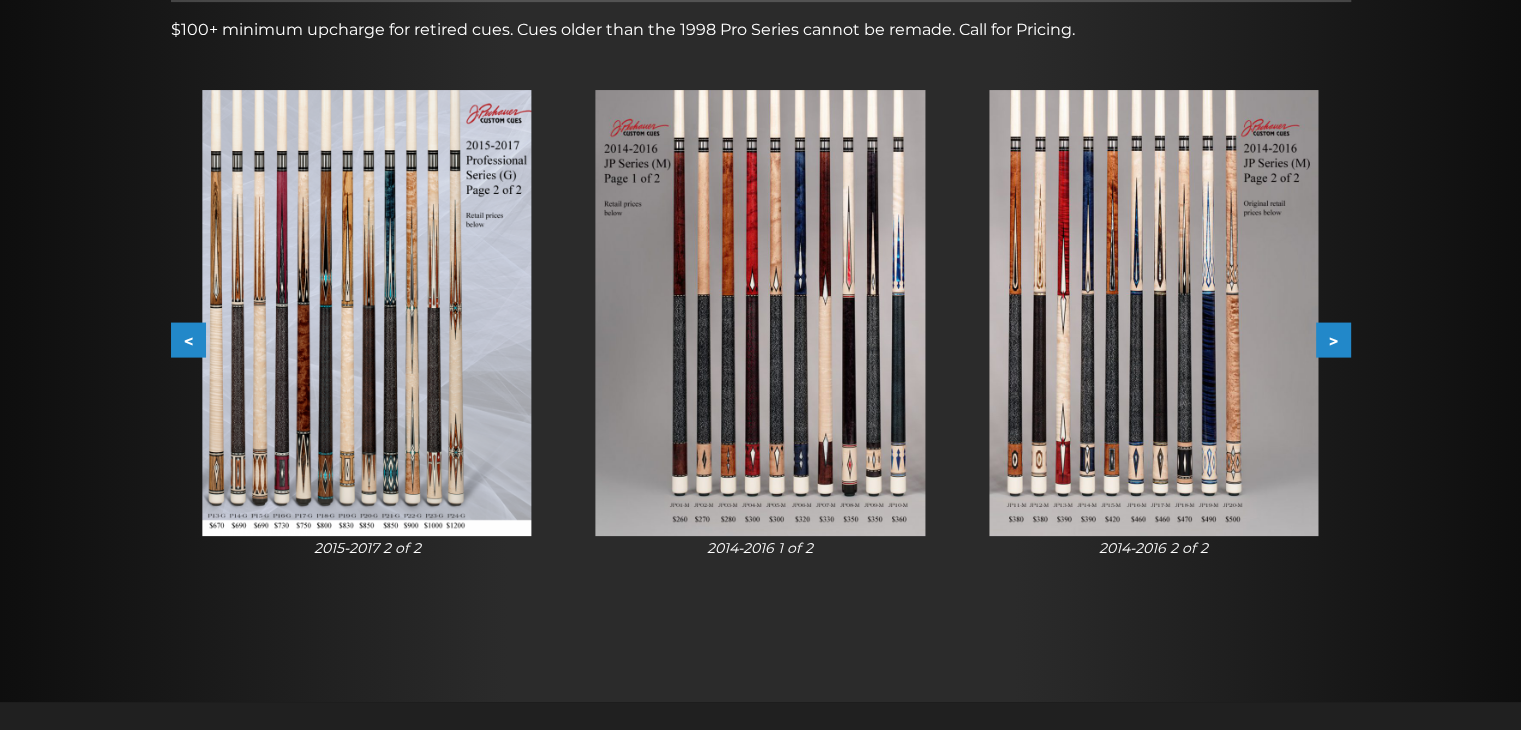 click on ">" at bounding box center [1333, 340] 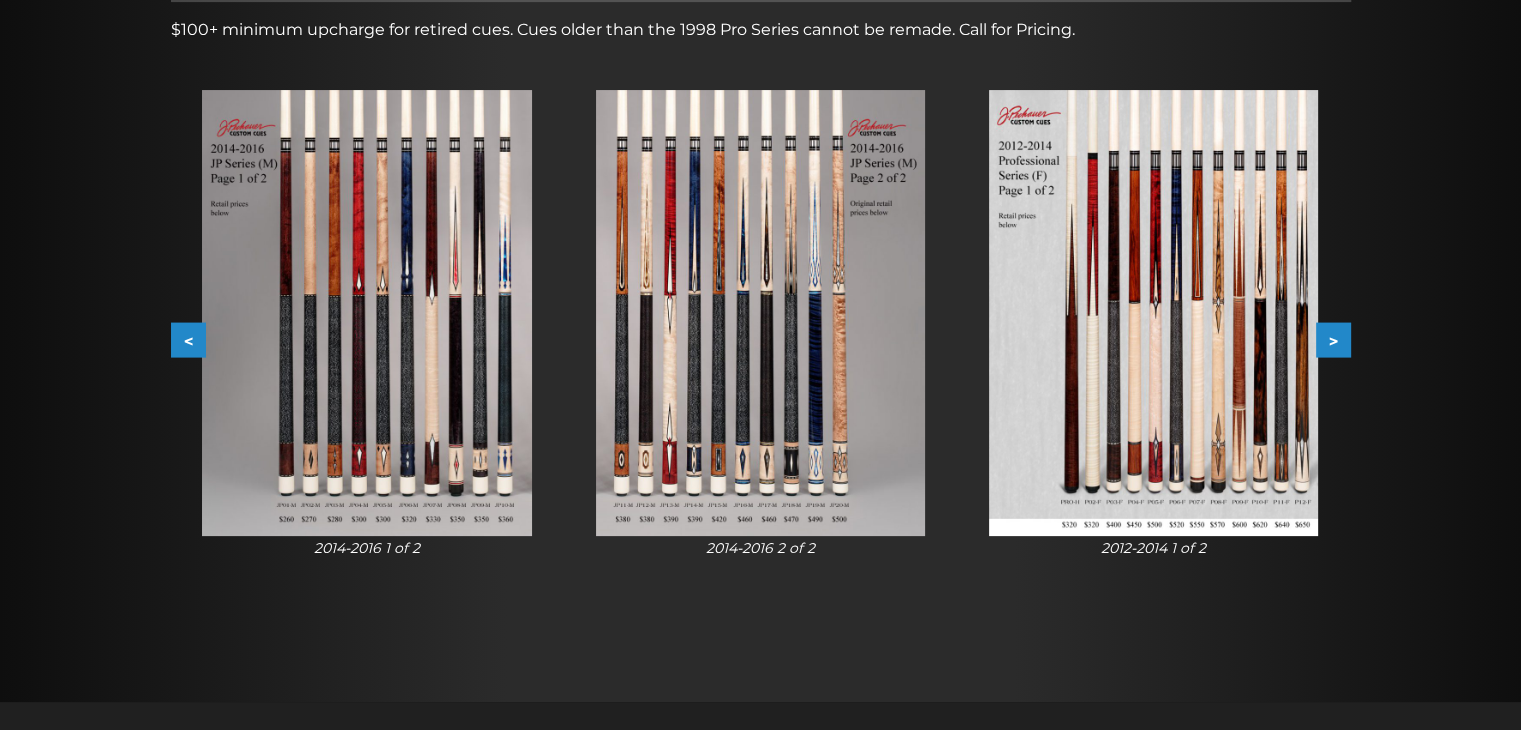 click on ">" at bounding box center [1333, 340] 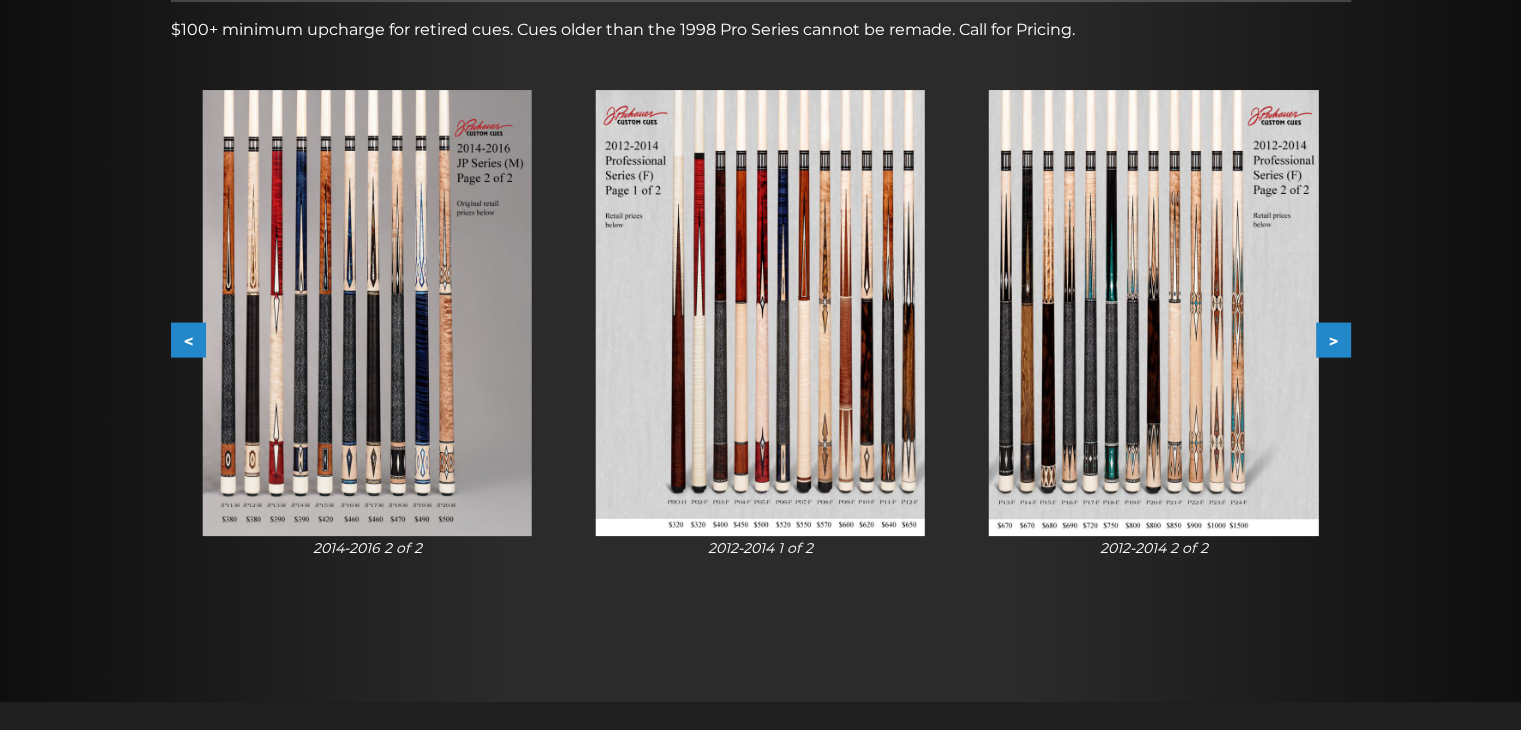 click on ">" at bounding box center (1333, 340) 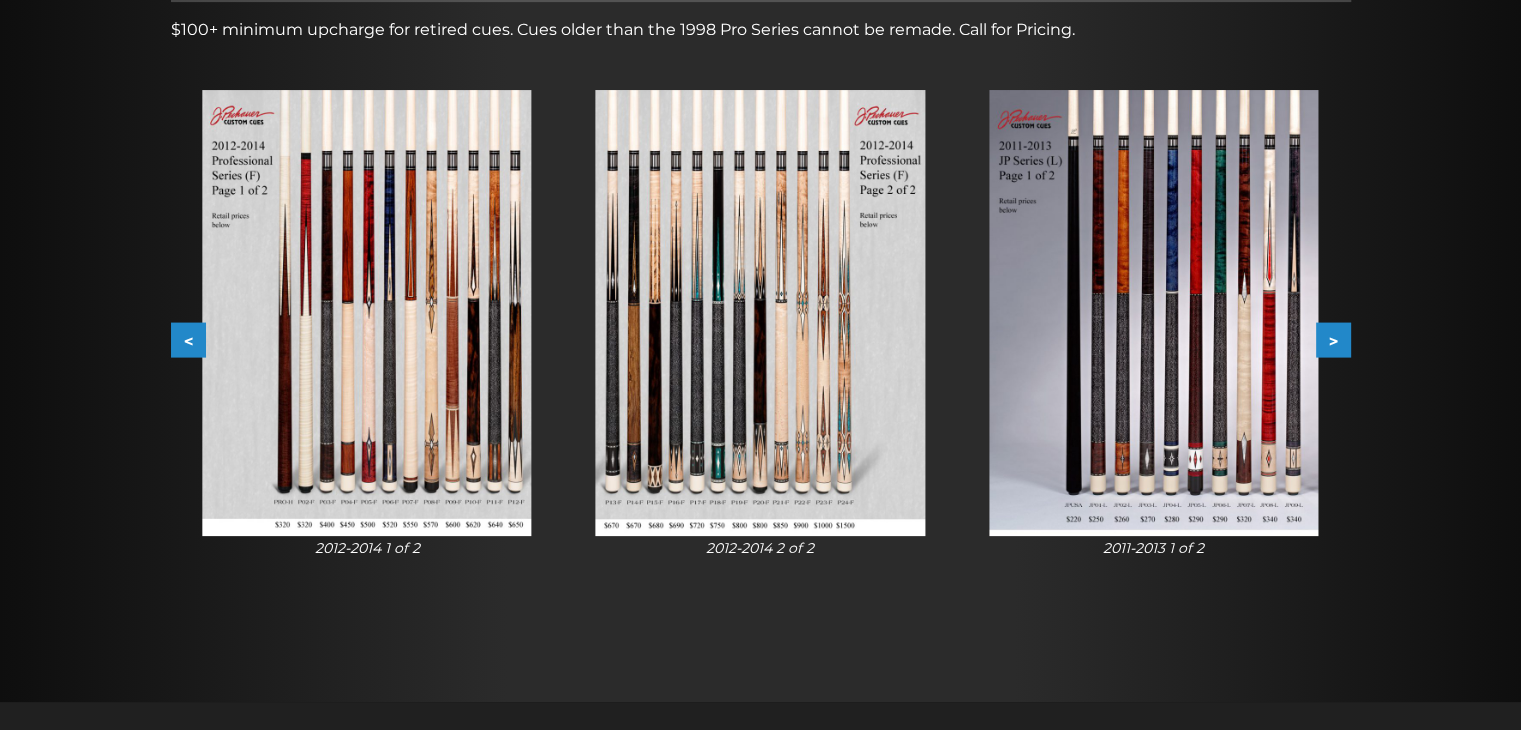 click on ">" at bounding box center [1333, 340] 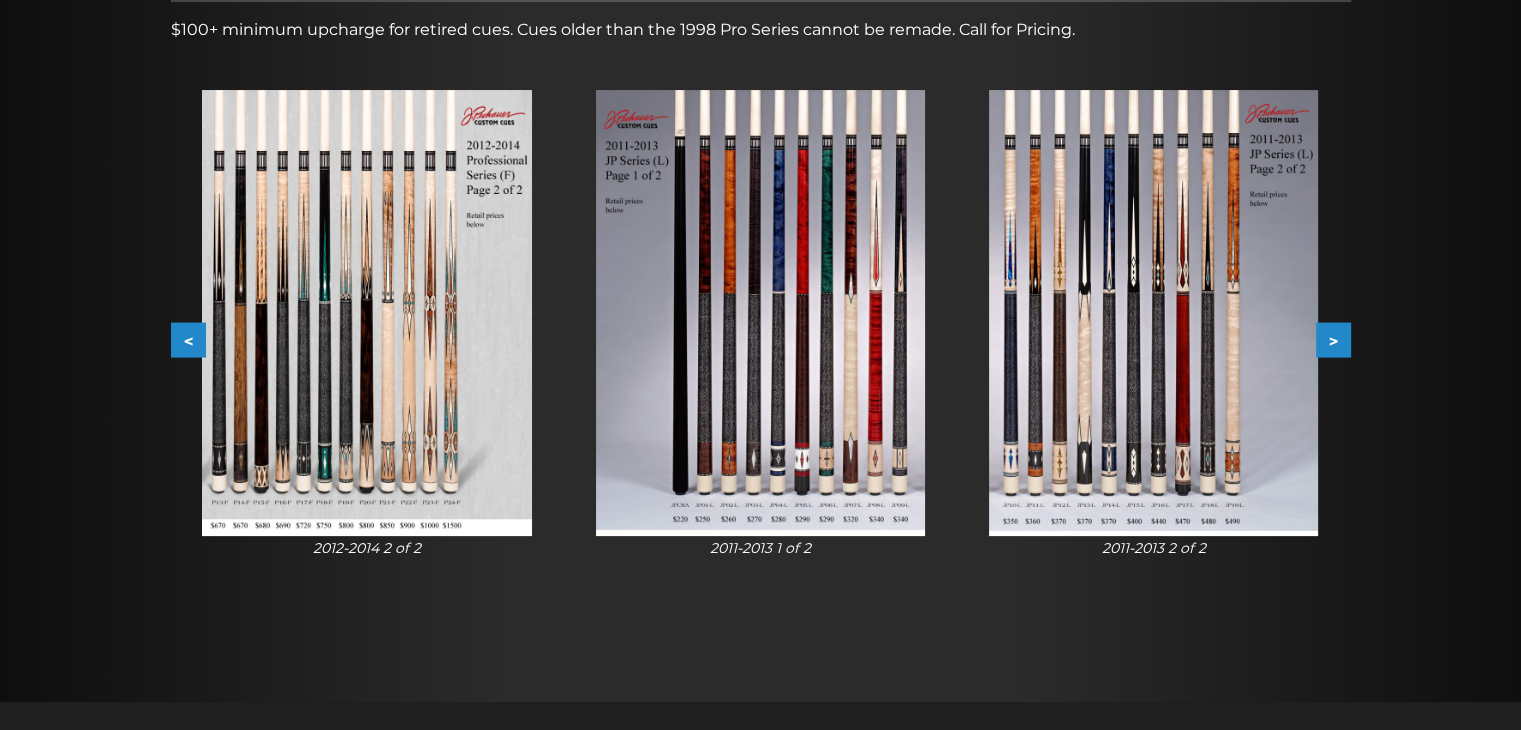 click on ">" at bounding box center [1333, 340] 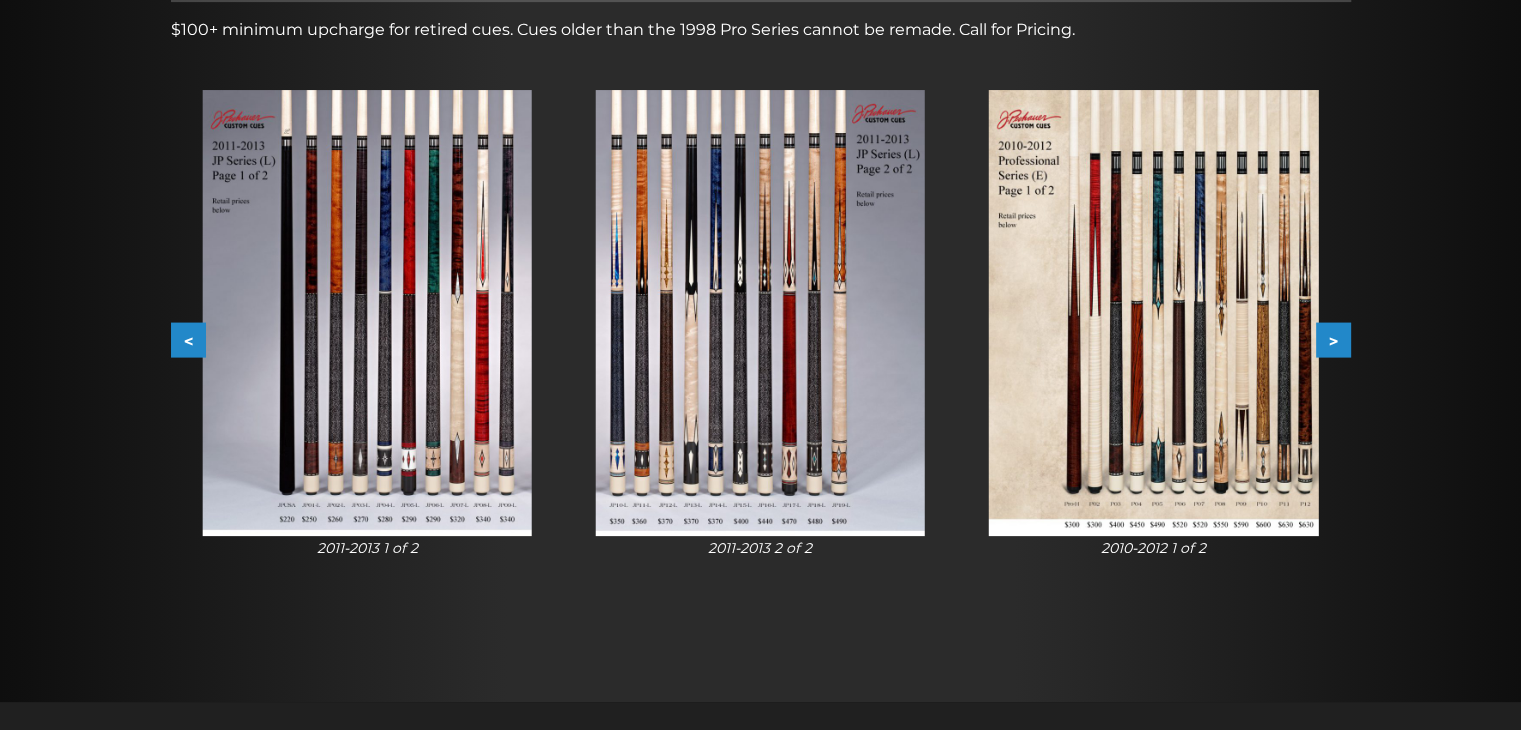 click on ">" at bounding box center [1333, 340] 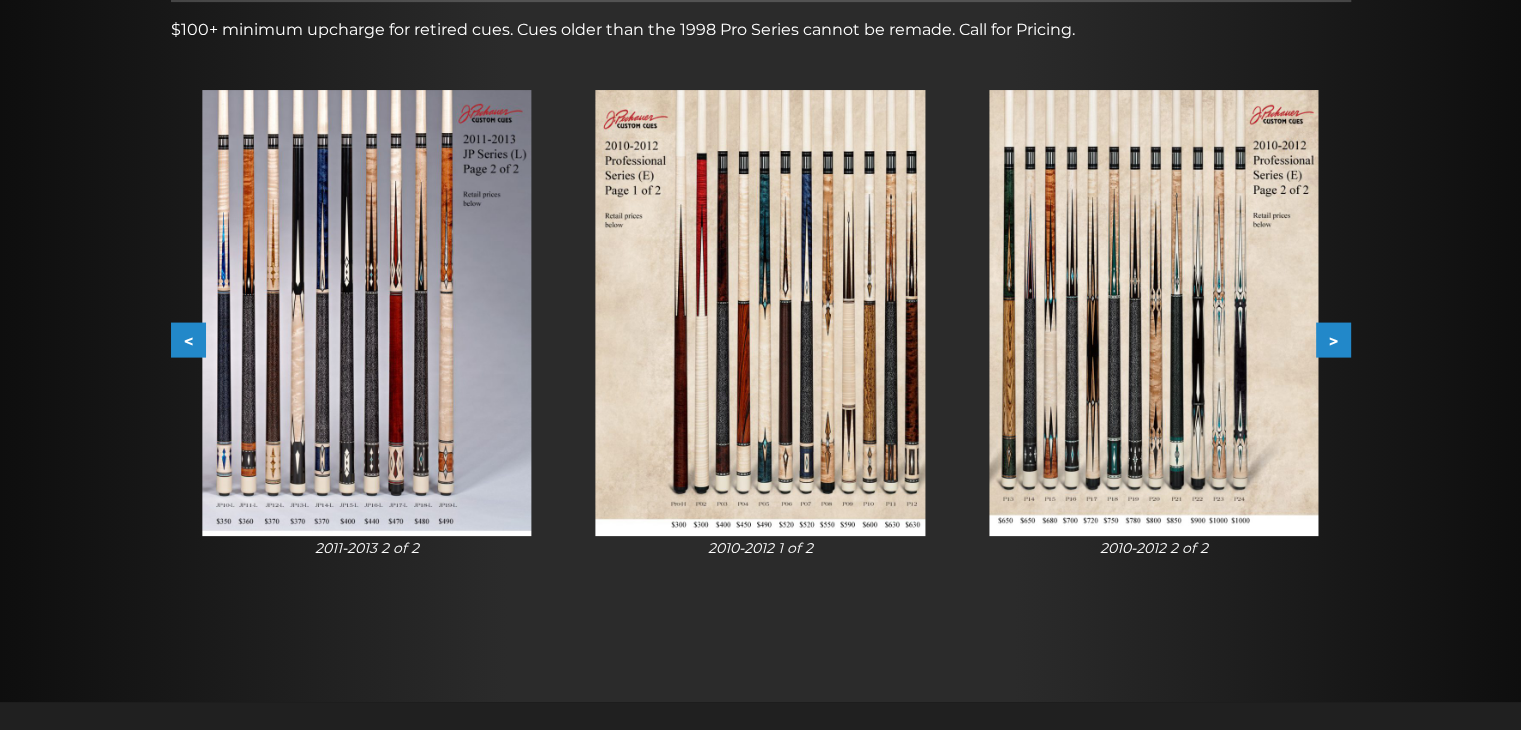 click on ">" at bounding box center (1333, 340) 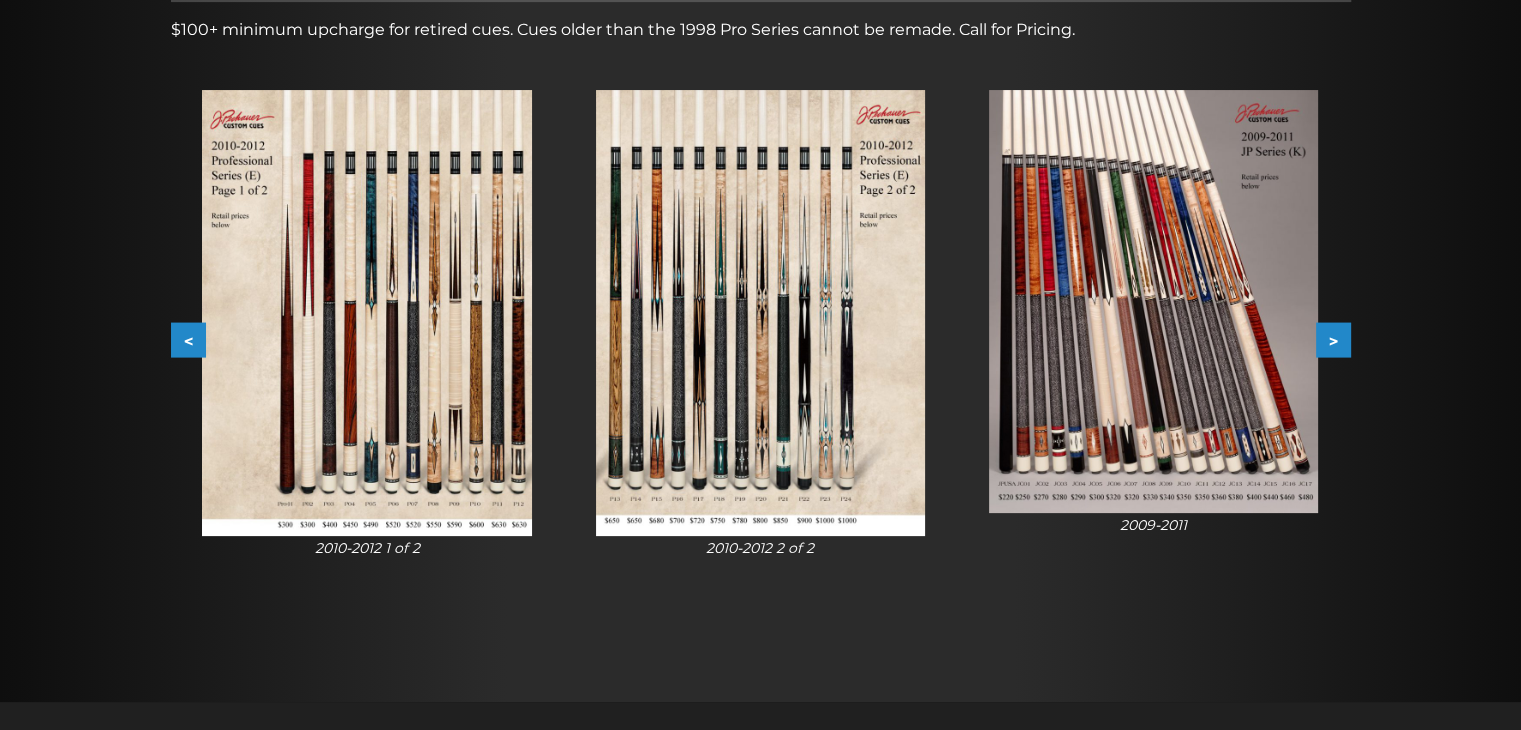 click on ">" at bounding box center (1333, 340) 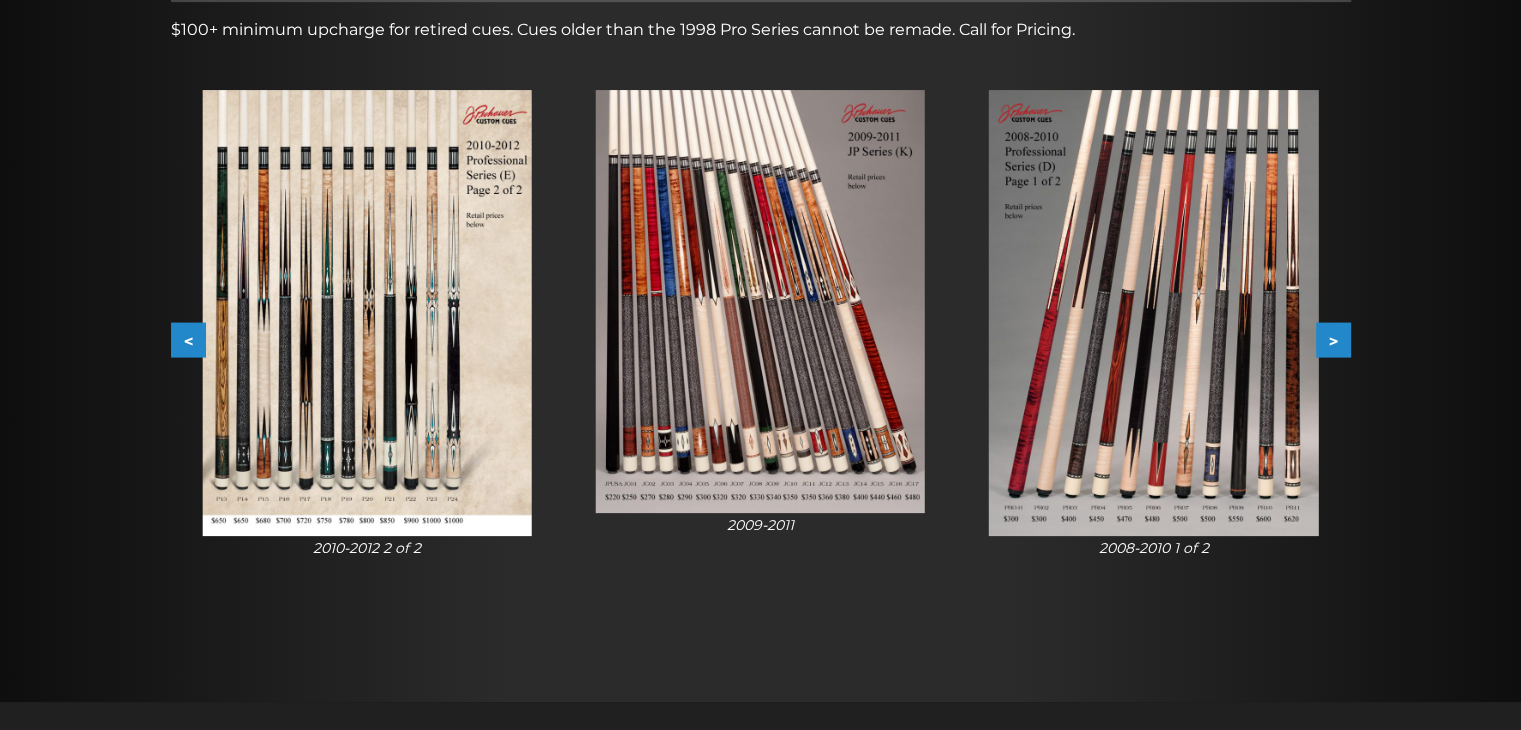 click on ">" at bounding box center [1333, 340] 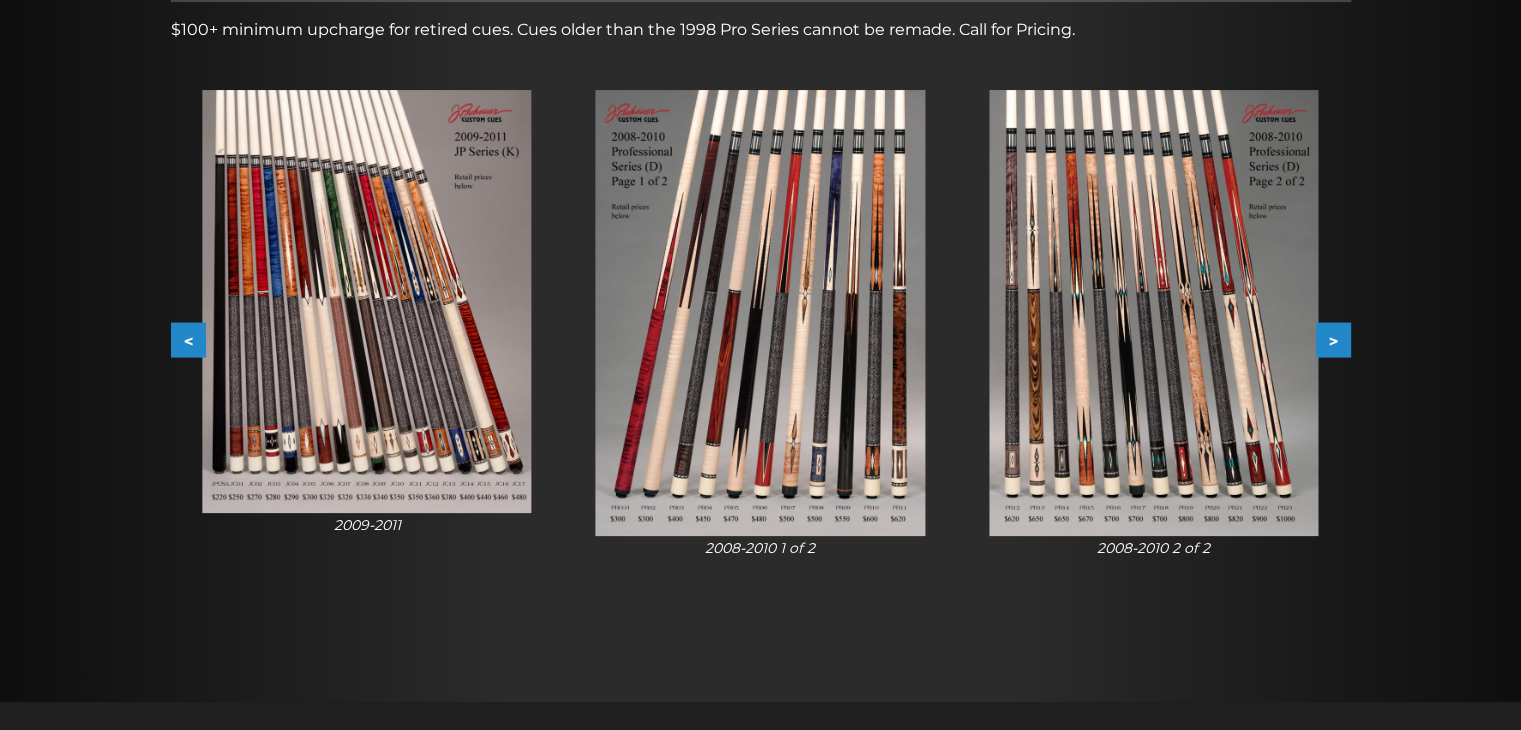 click on ">" at bounding box center (1333, 340) 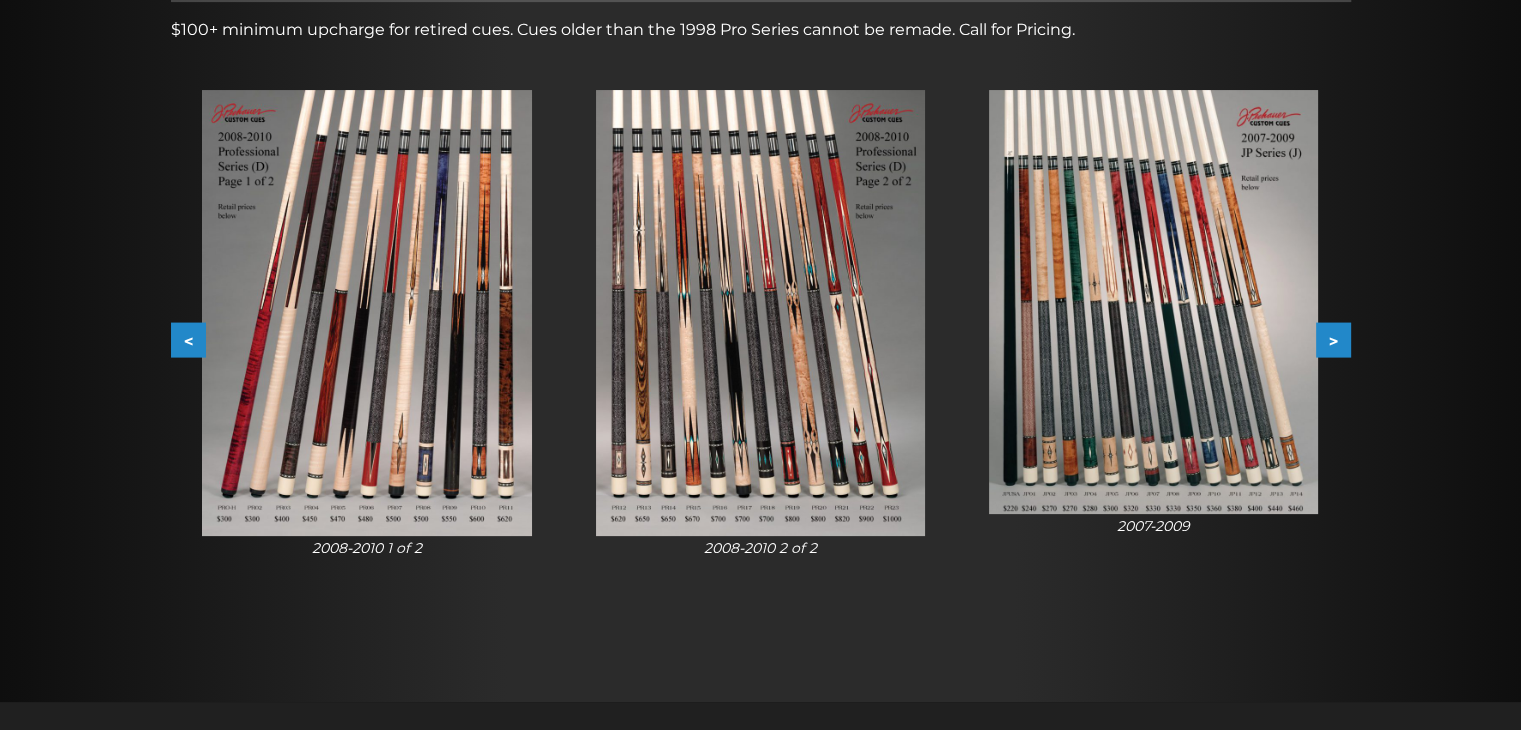 click on ">" at bounding box center (1333, 340) 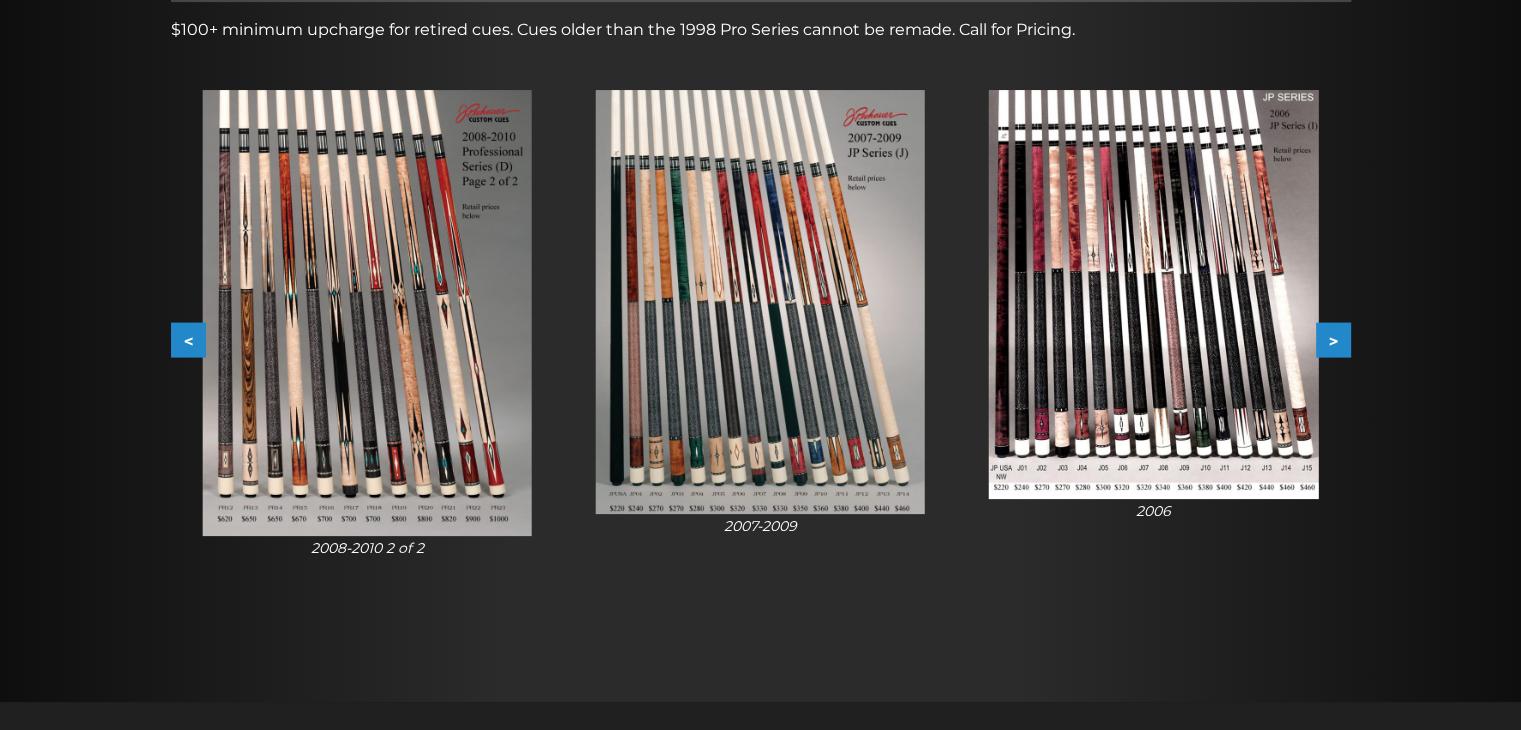 click on ">" at bounding box center [1333, 340] 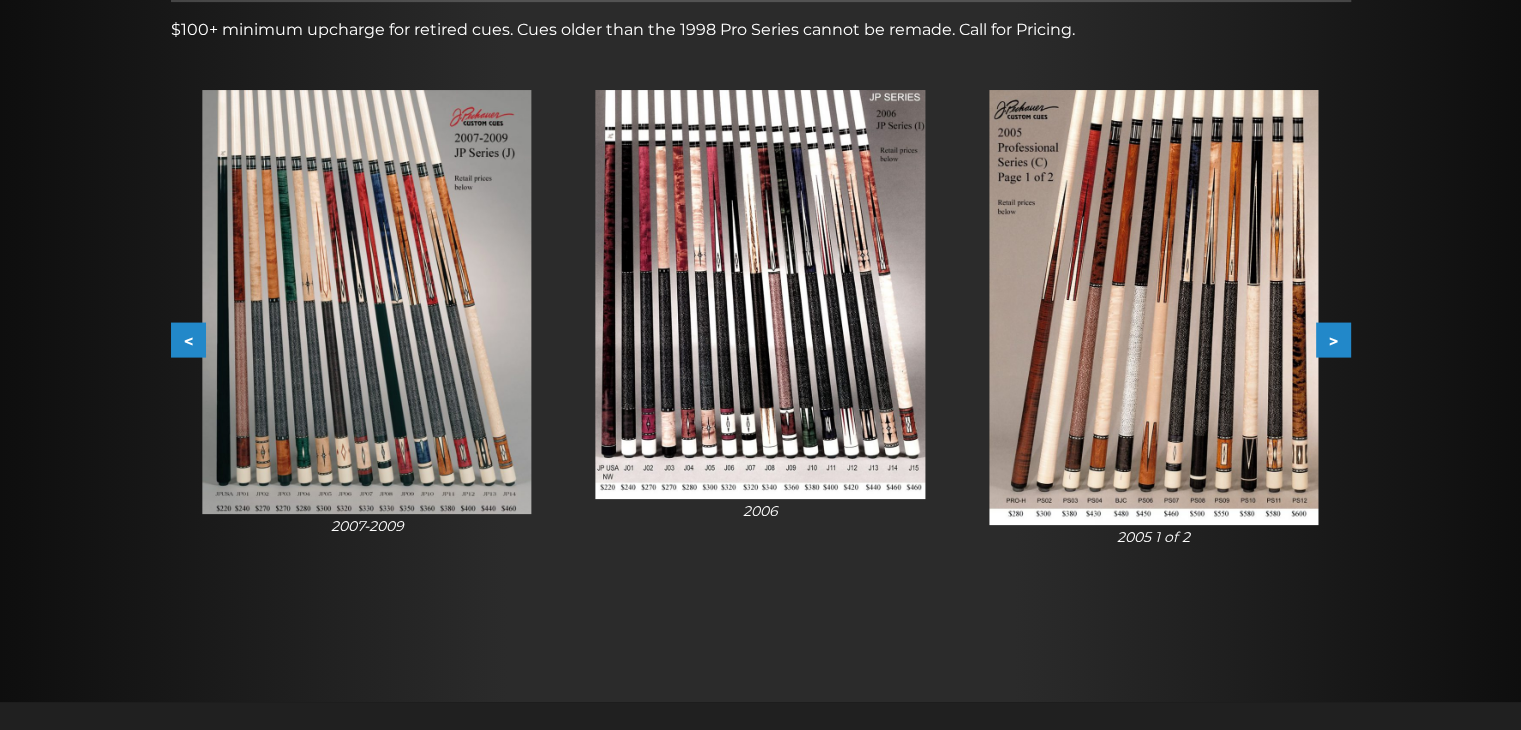 click on ">" at bounding box center [1333, 340] 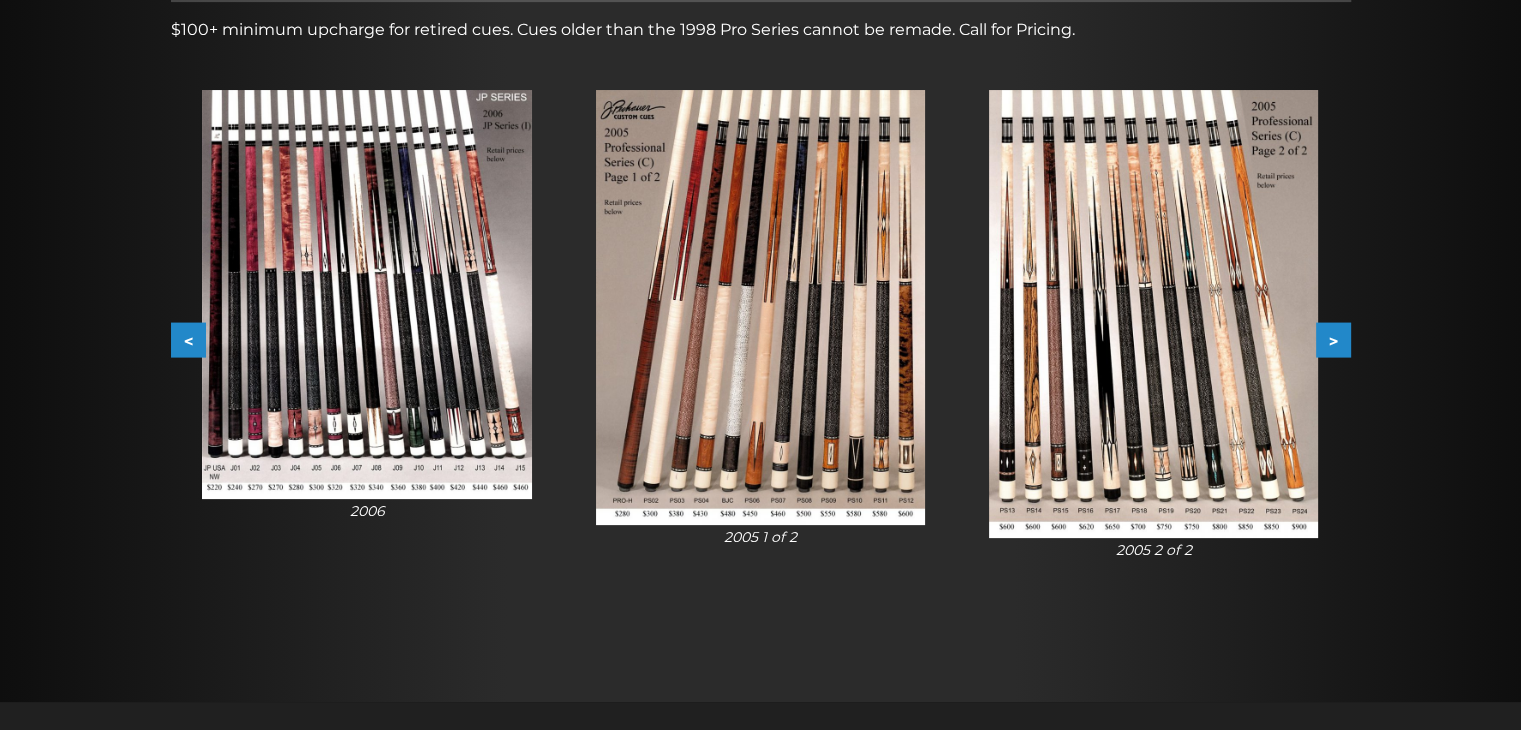 click on ">" at bounding box center (1333, 340) 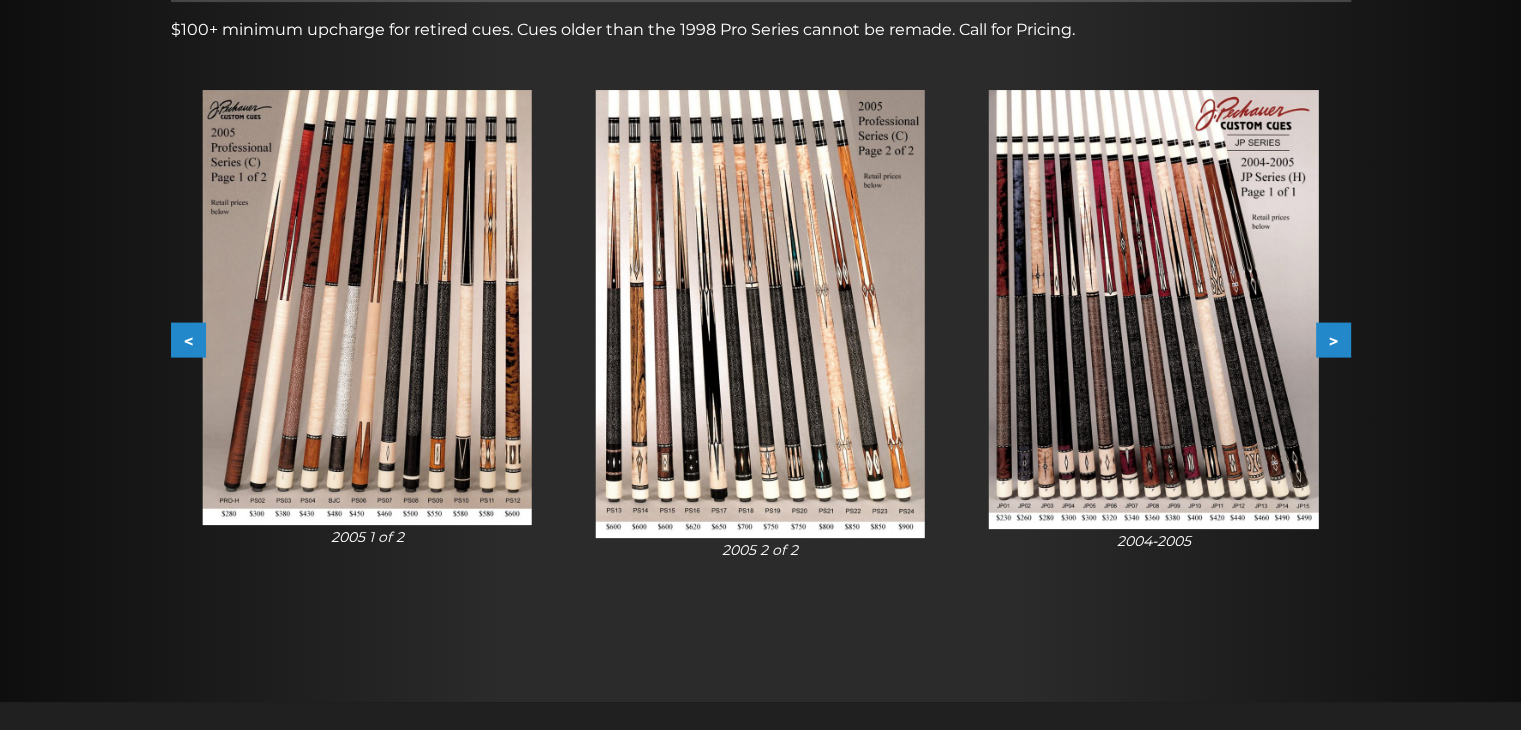 click on ">" at bounding box center (1333, 340) 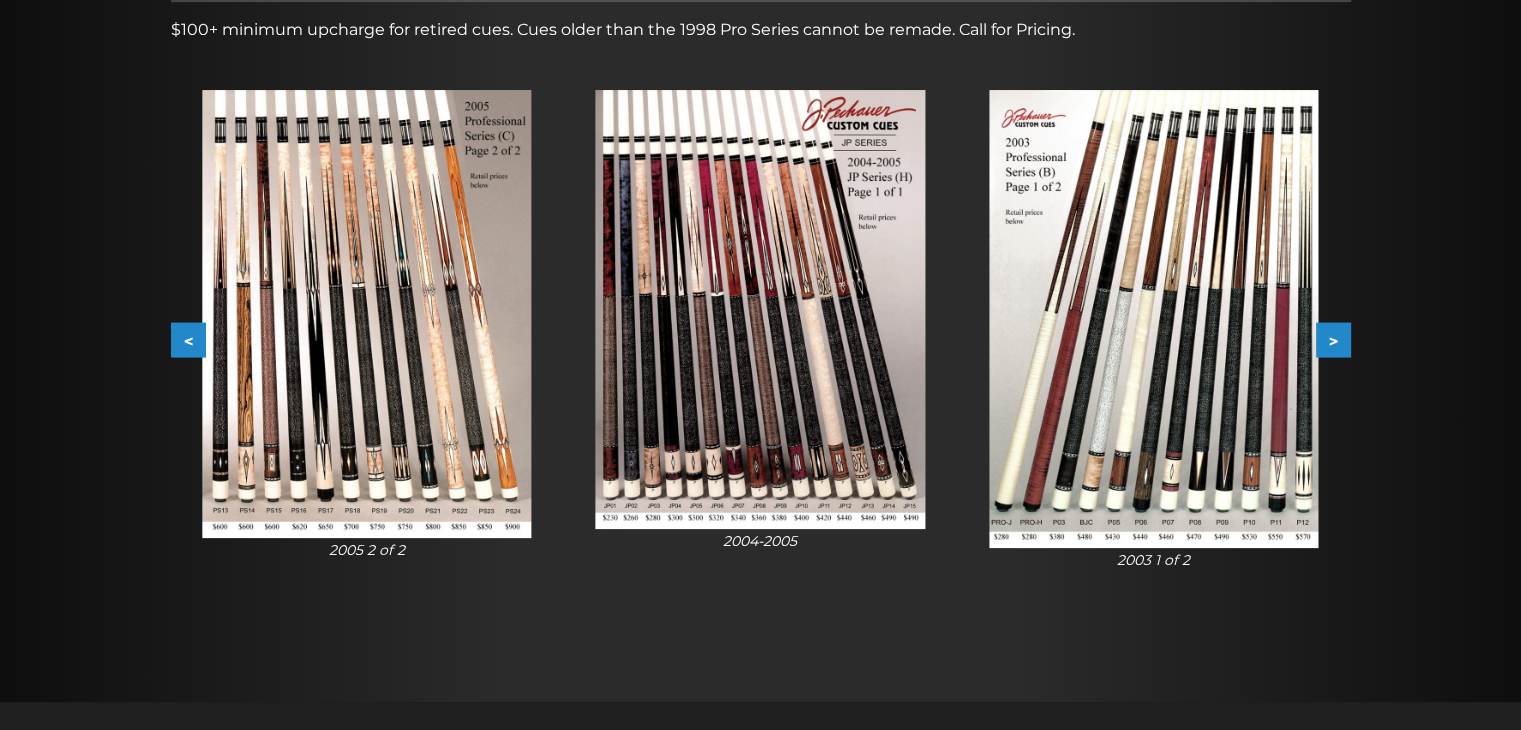 click on ">" at bounding box center (1333, 340) 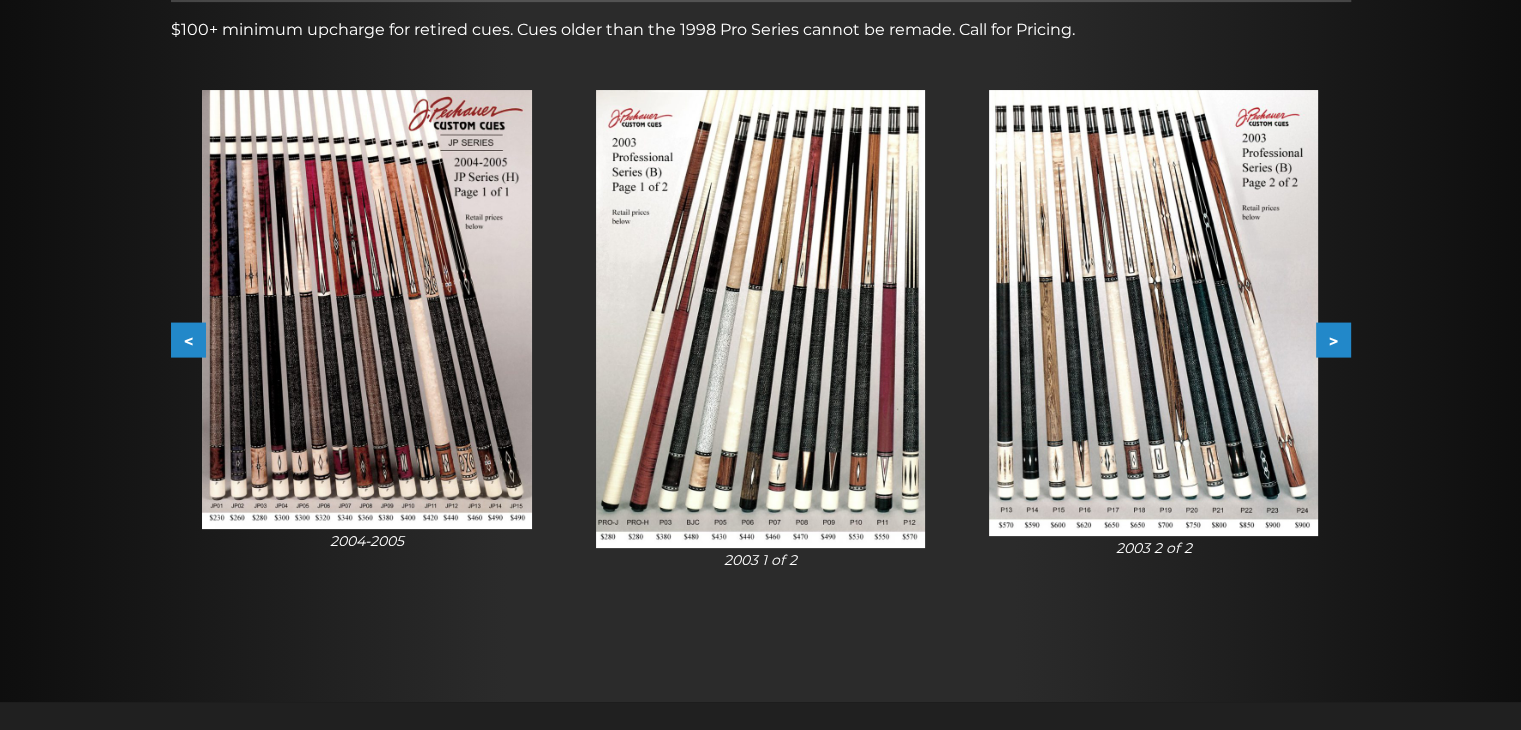 click on ">" at bounding box center [1333, 340] 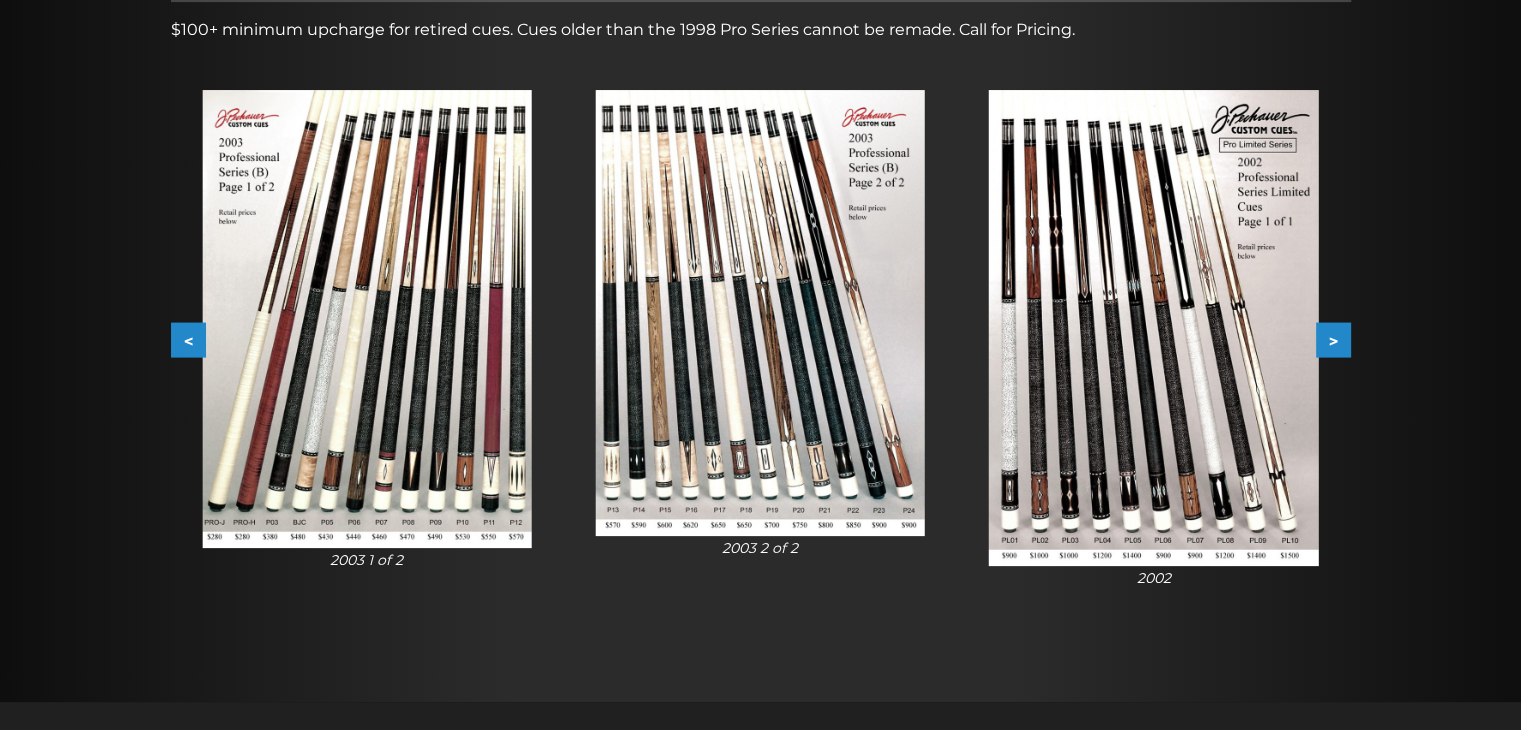 click on ">" at bounding box center (1333, 340) 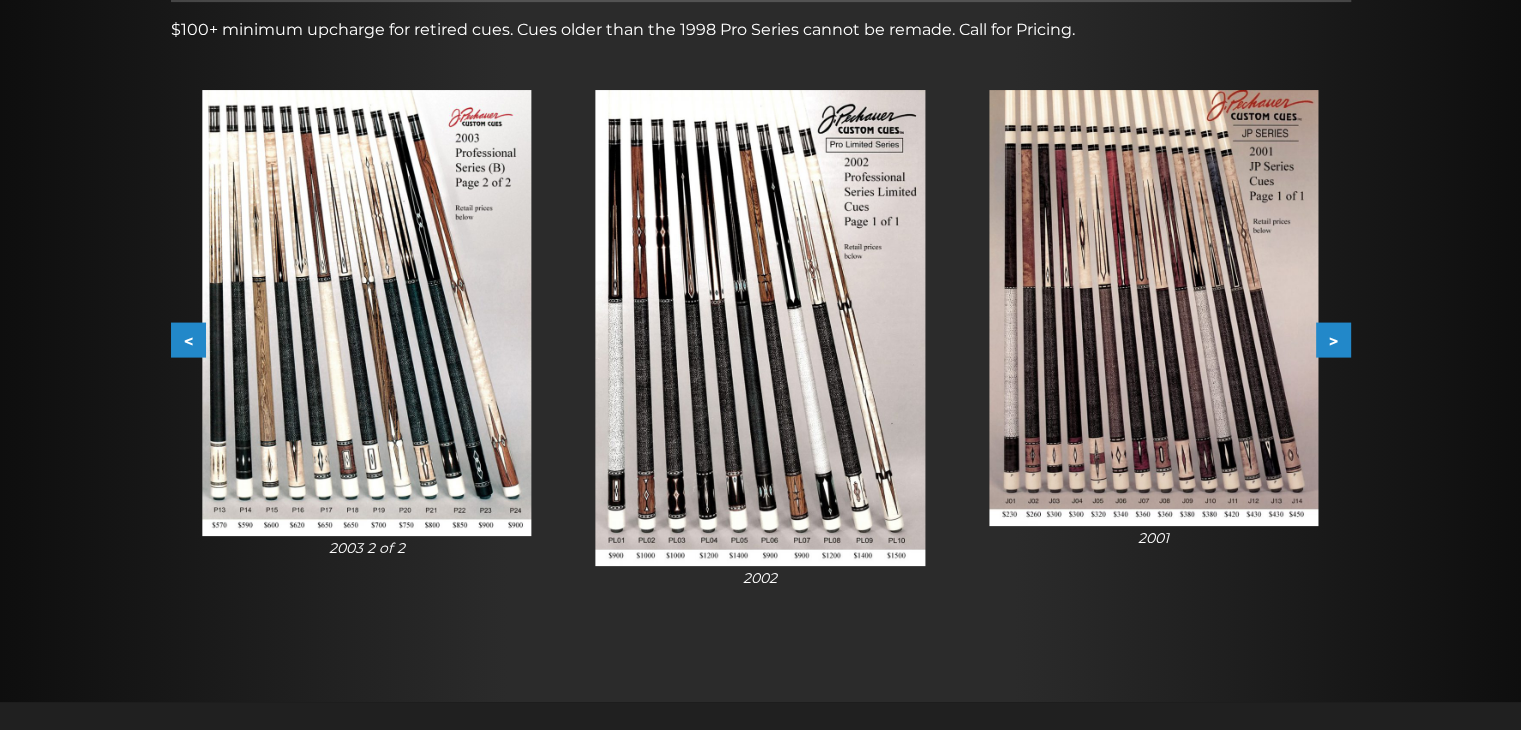 click on ">" at bounding box center [1333, 340] 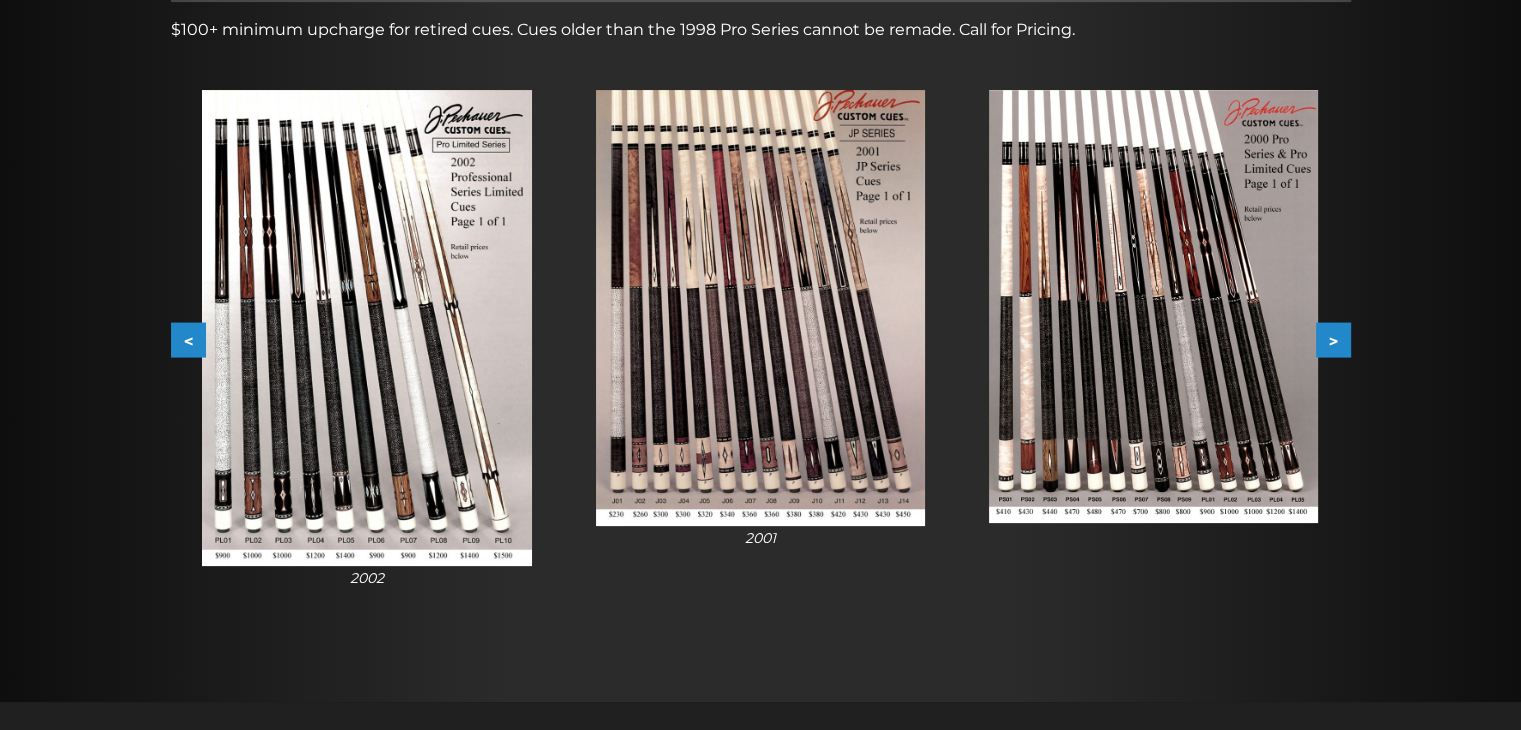 click on ">" at bounding box center [1333, 340] 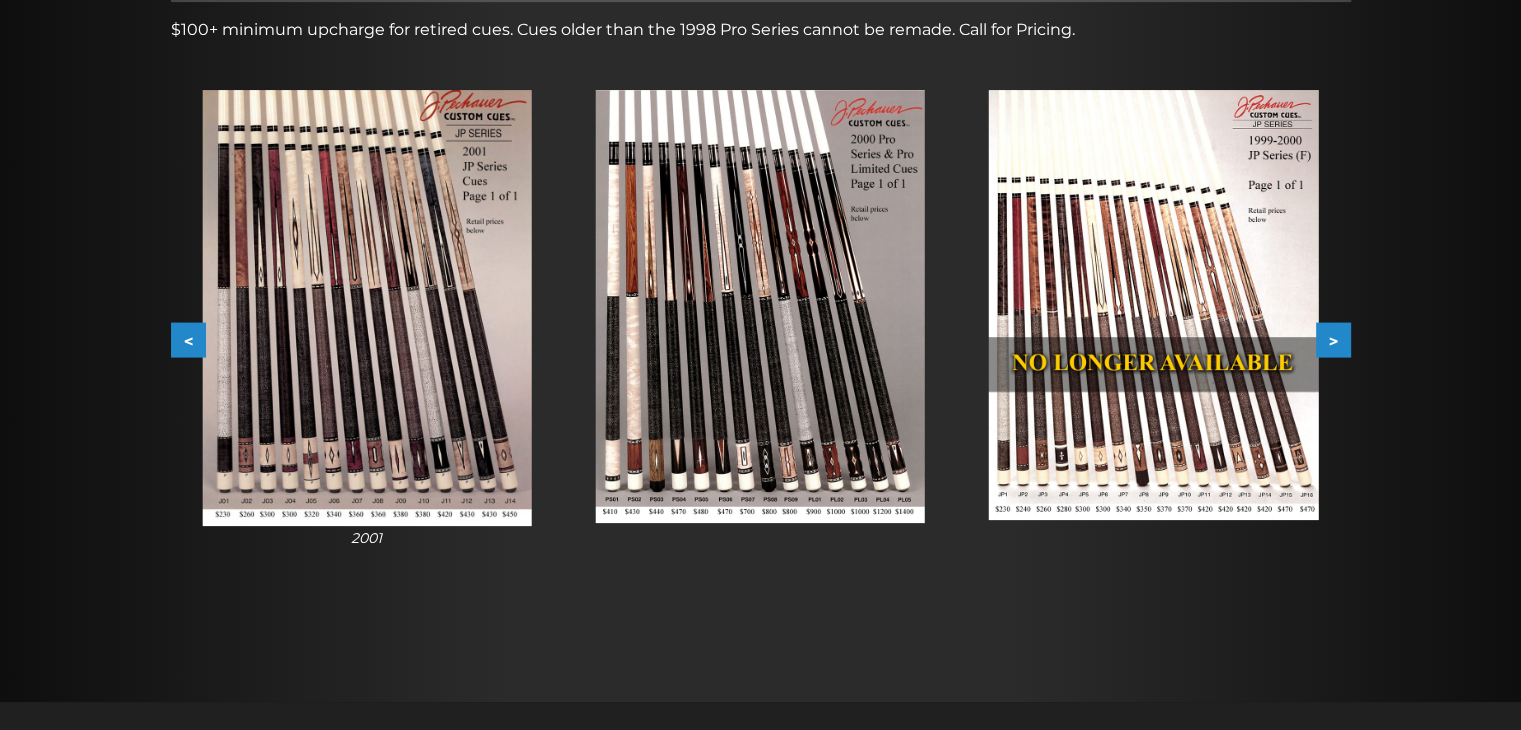 click on "<" at bounding box center [188, 340] 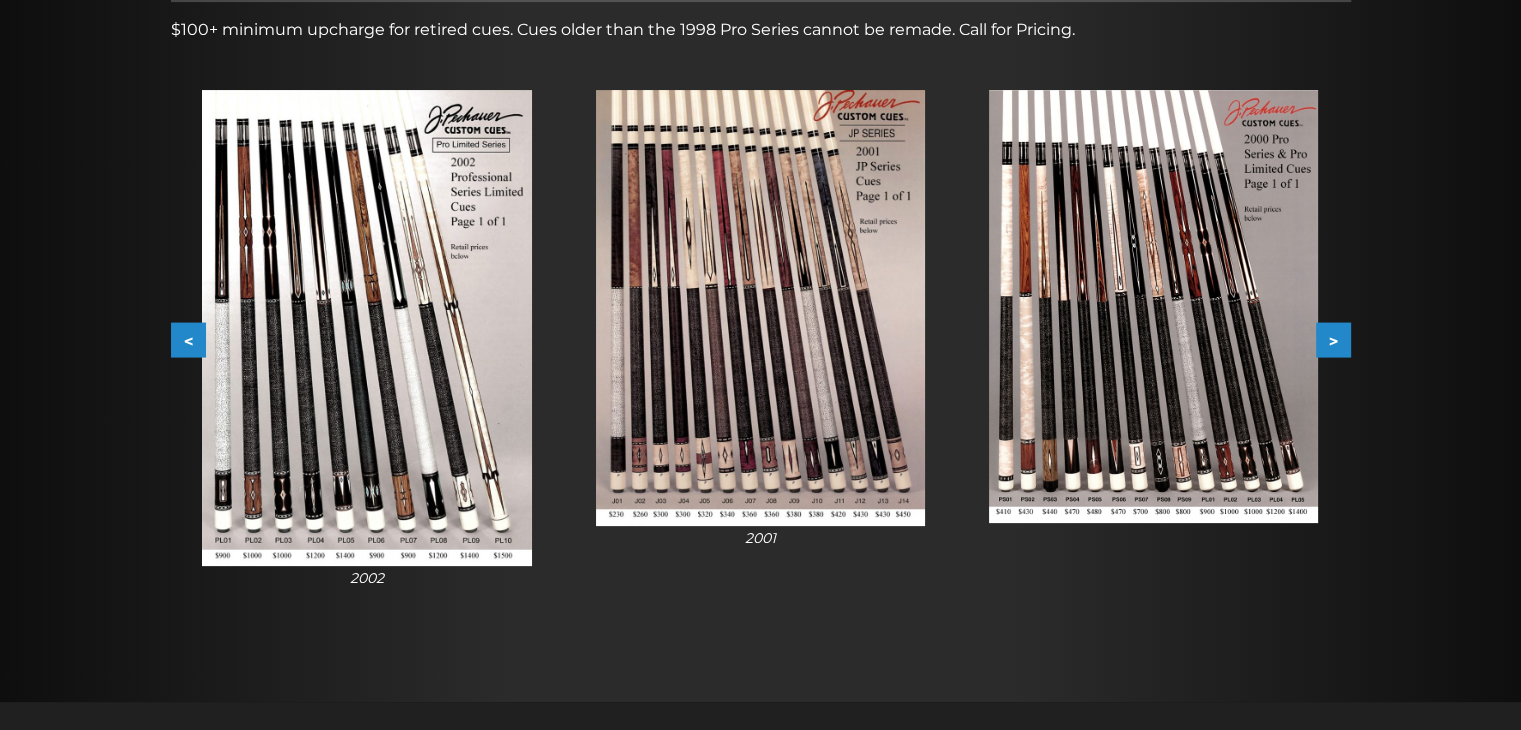 click on "<" at bounding box center (188, 340) 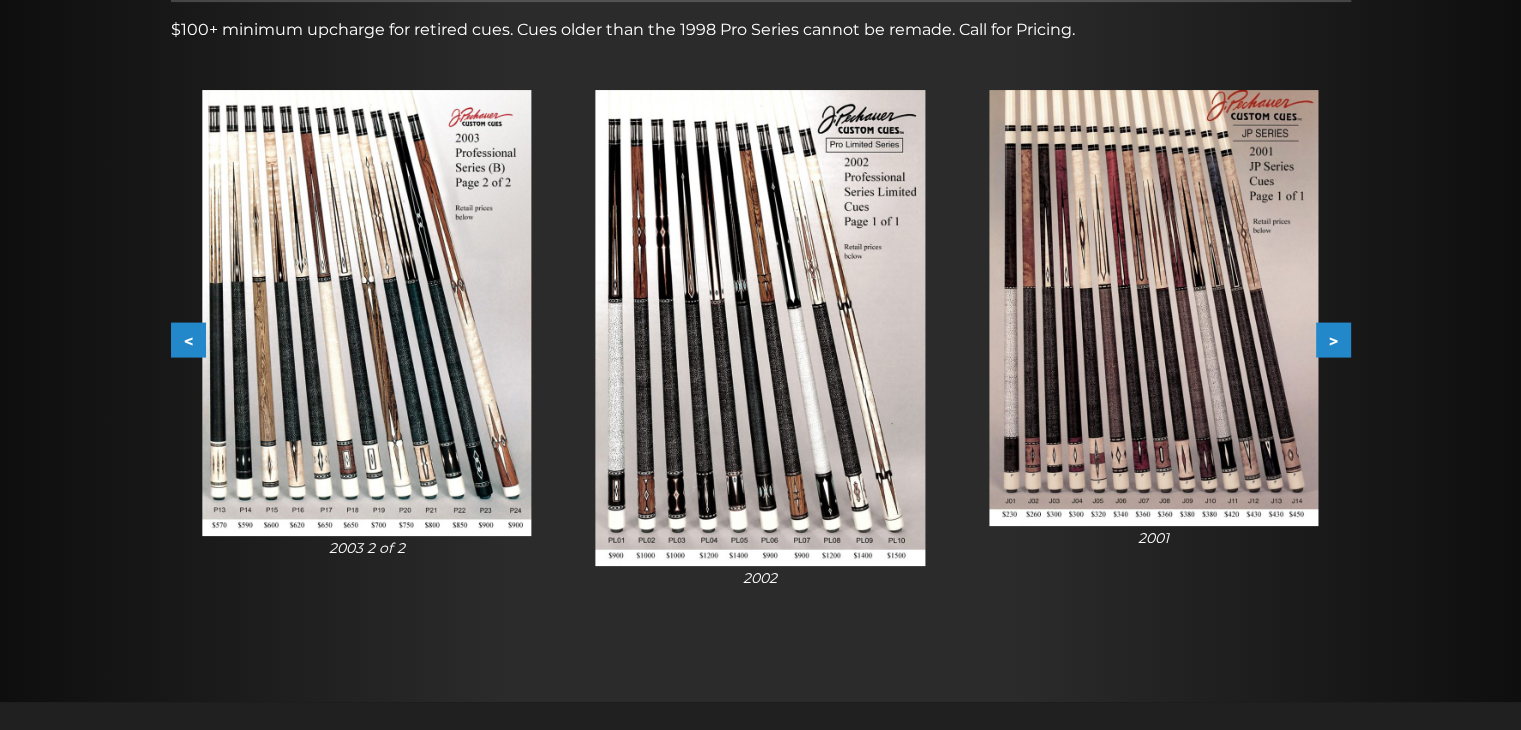 click on "<" at bounding box center (188, 340) 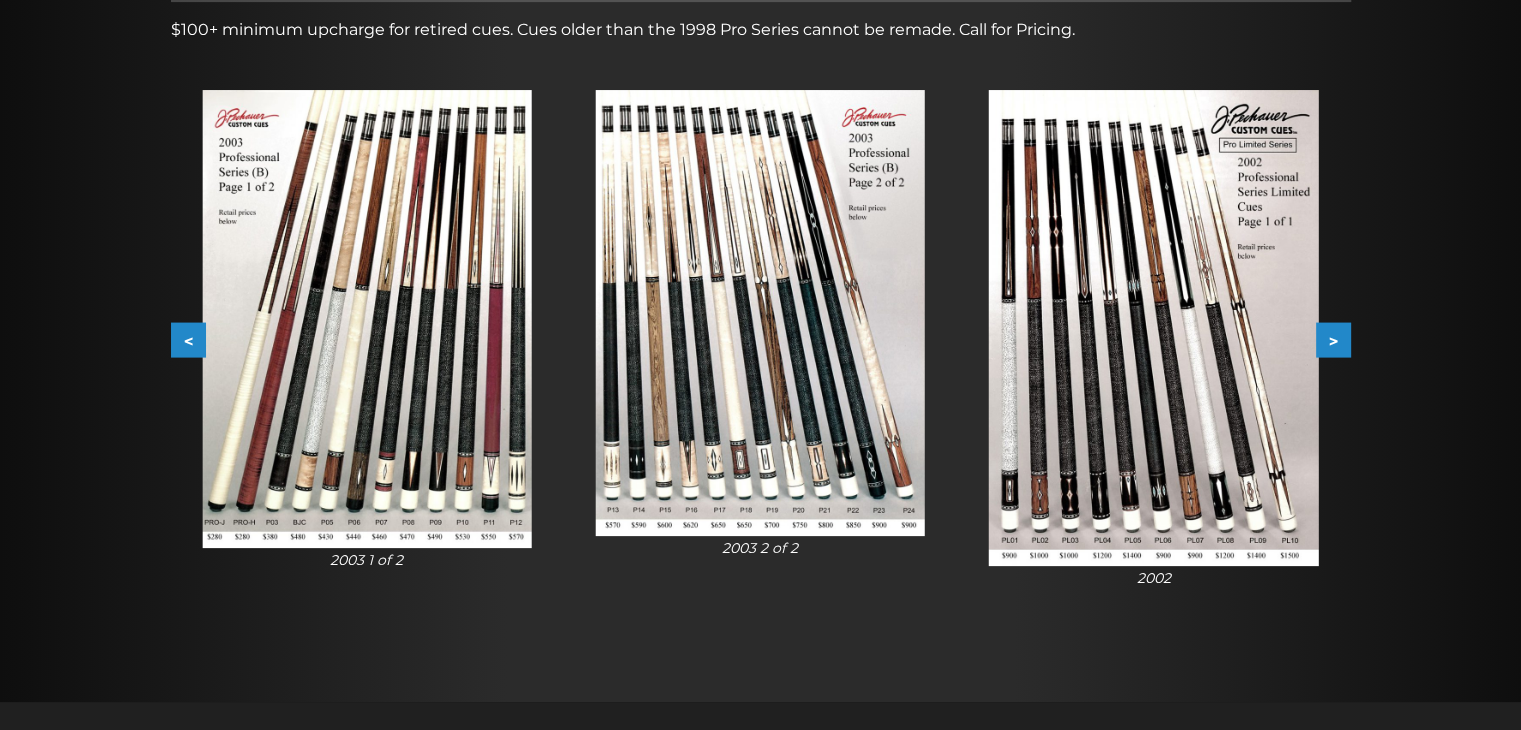 click on "<" at bounding box center (188, 340) 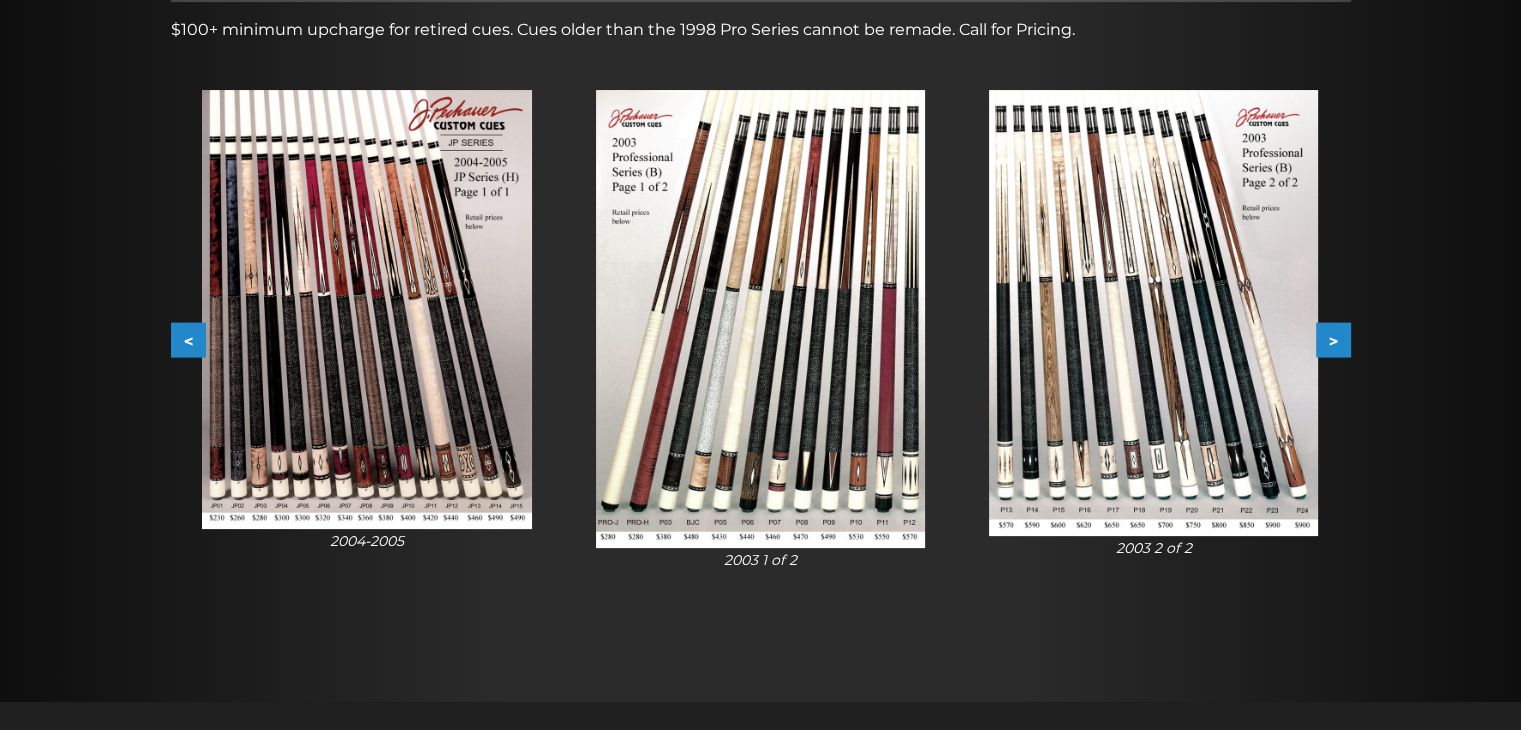 click on "<" at bounding box center [188, 340] 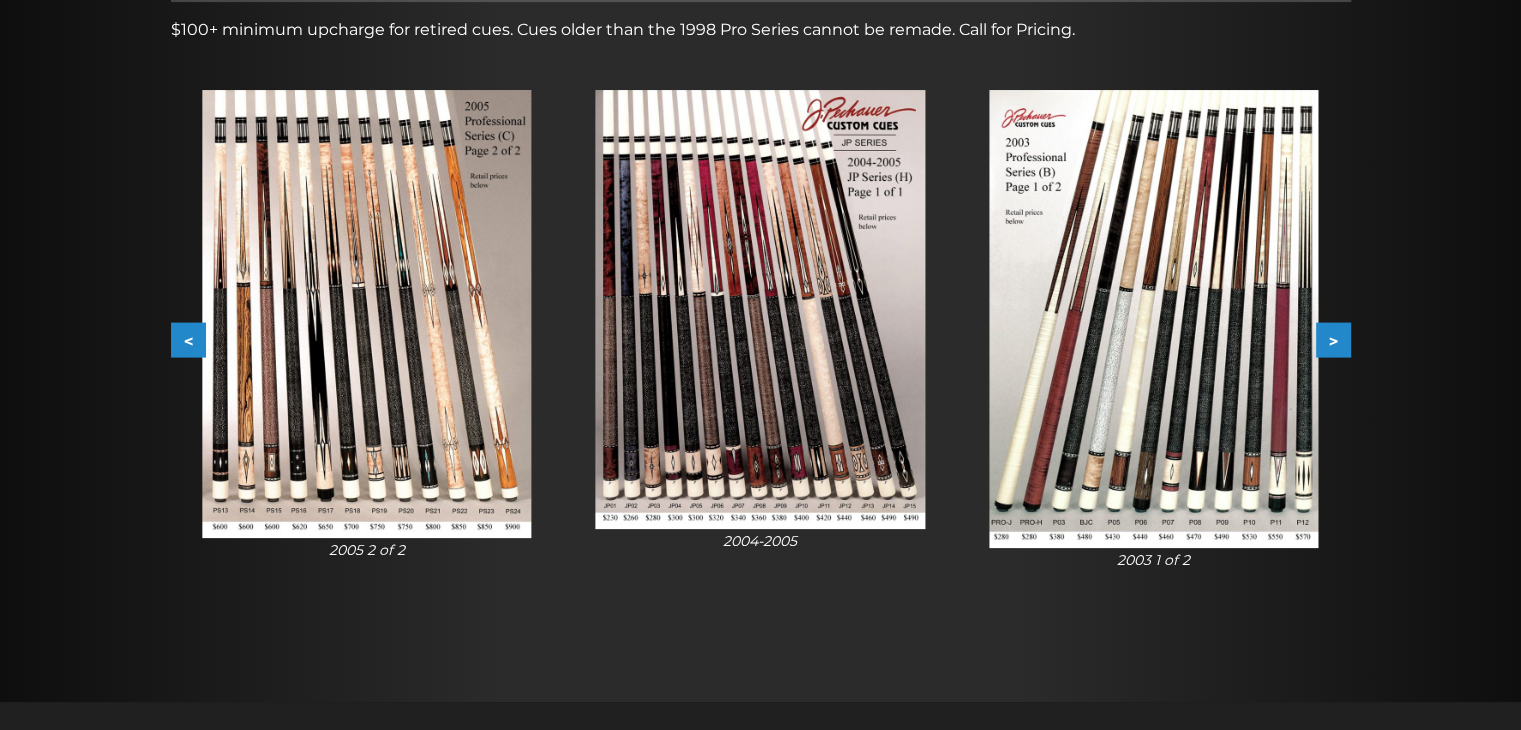 click on "<" at bounding box center [188, 340] 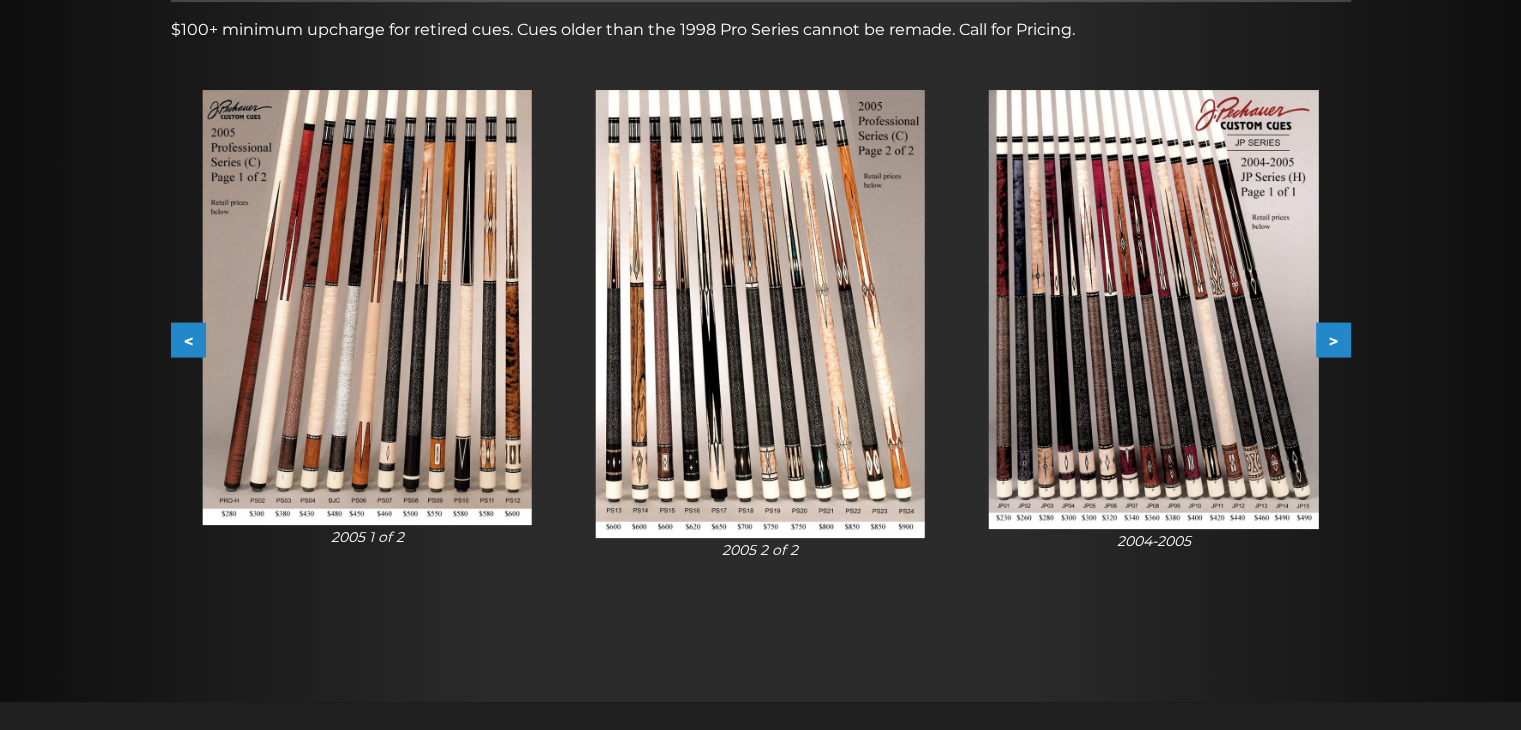 click on "<" at bounding box center (188, 340) 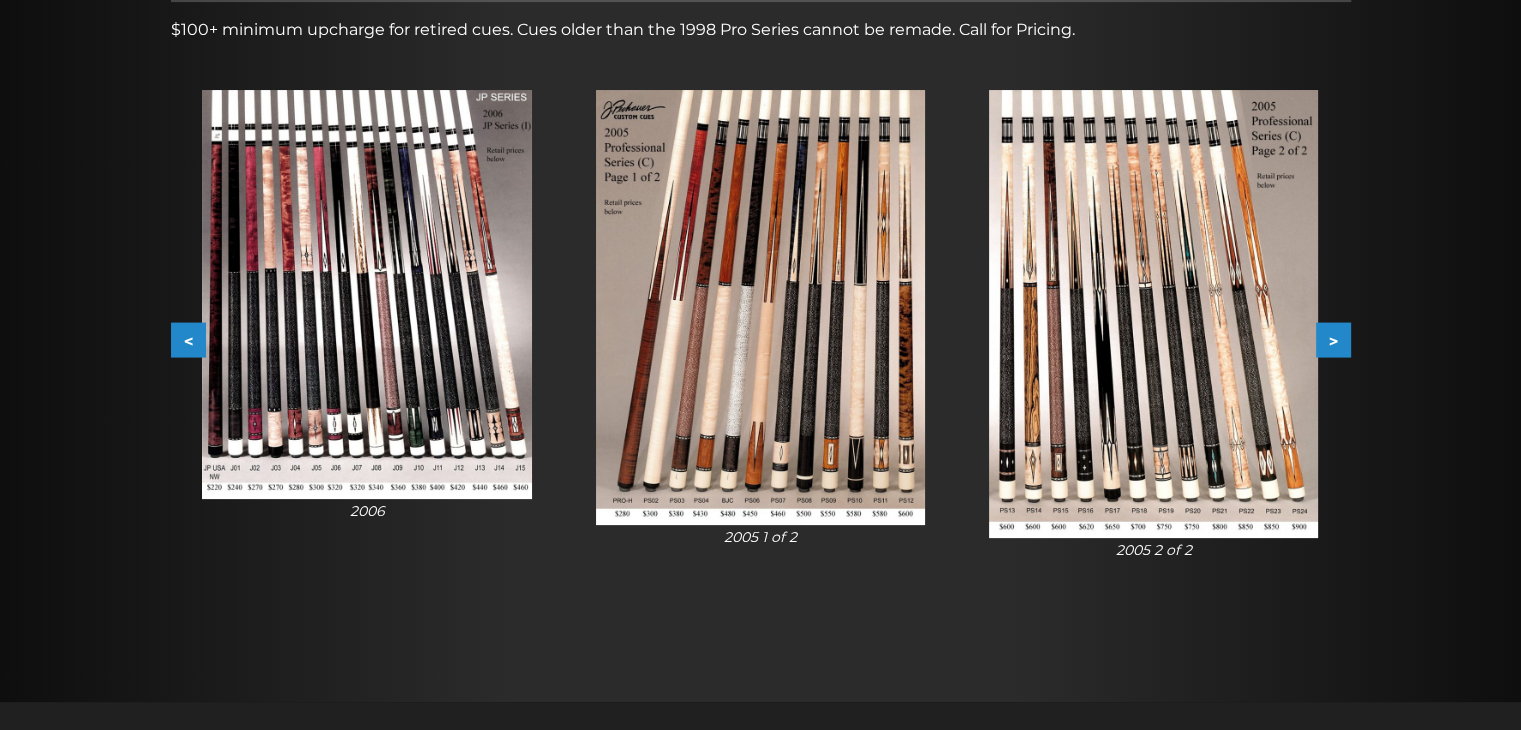 click at bounding box center (366, 294) 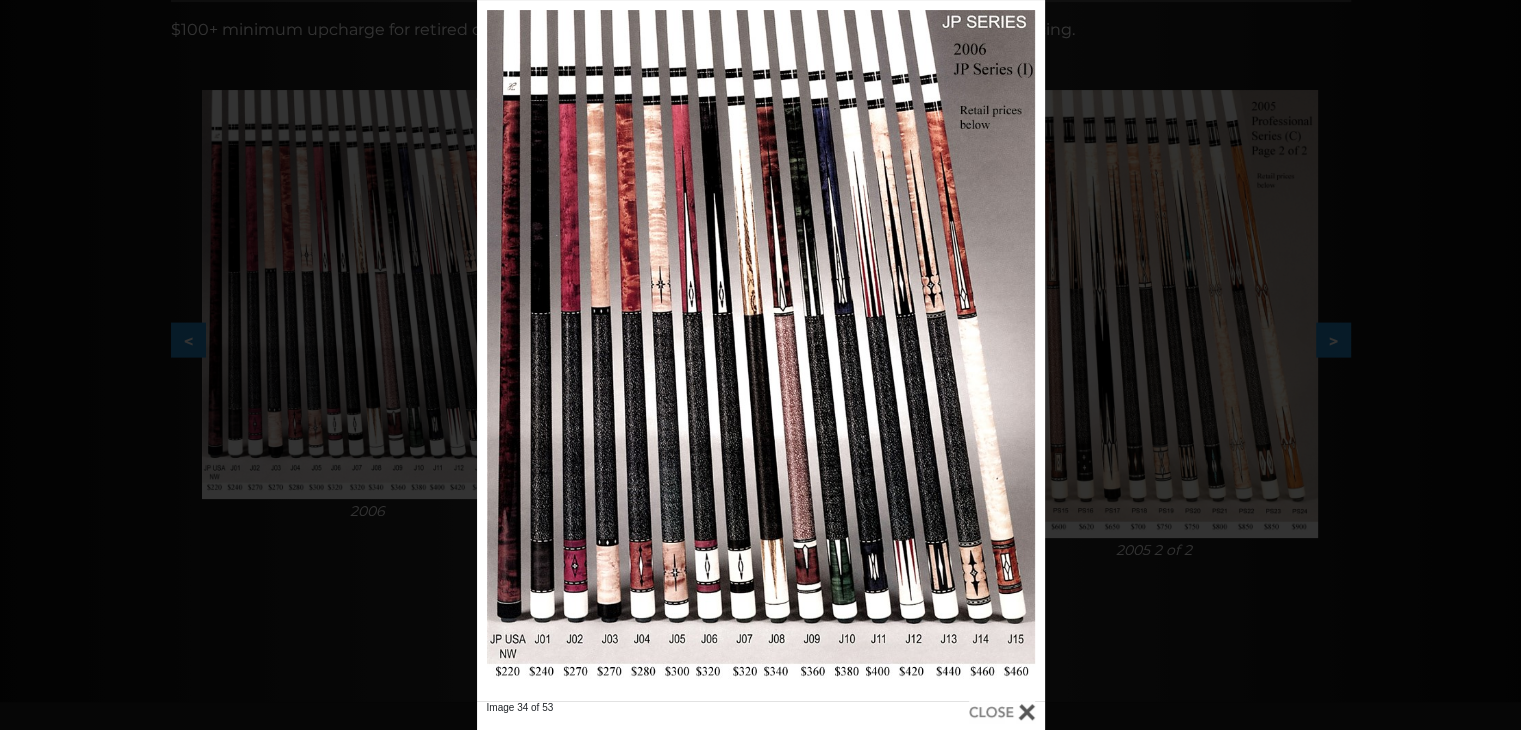click on "Image 34 of 53" at bounding box center (760, 365) 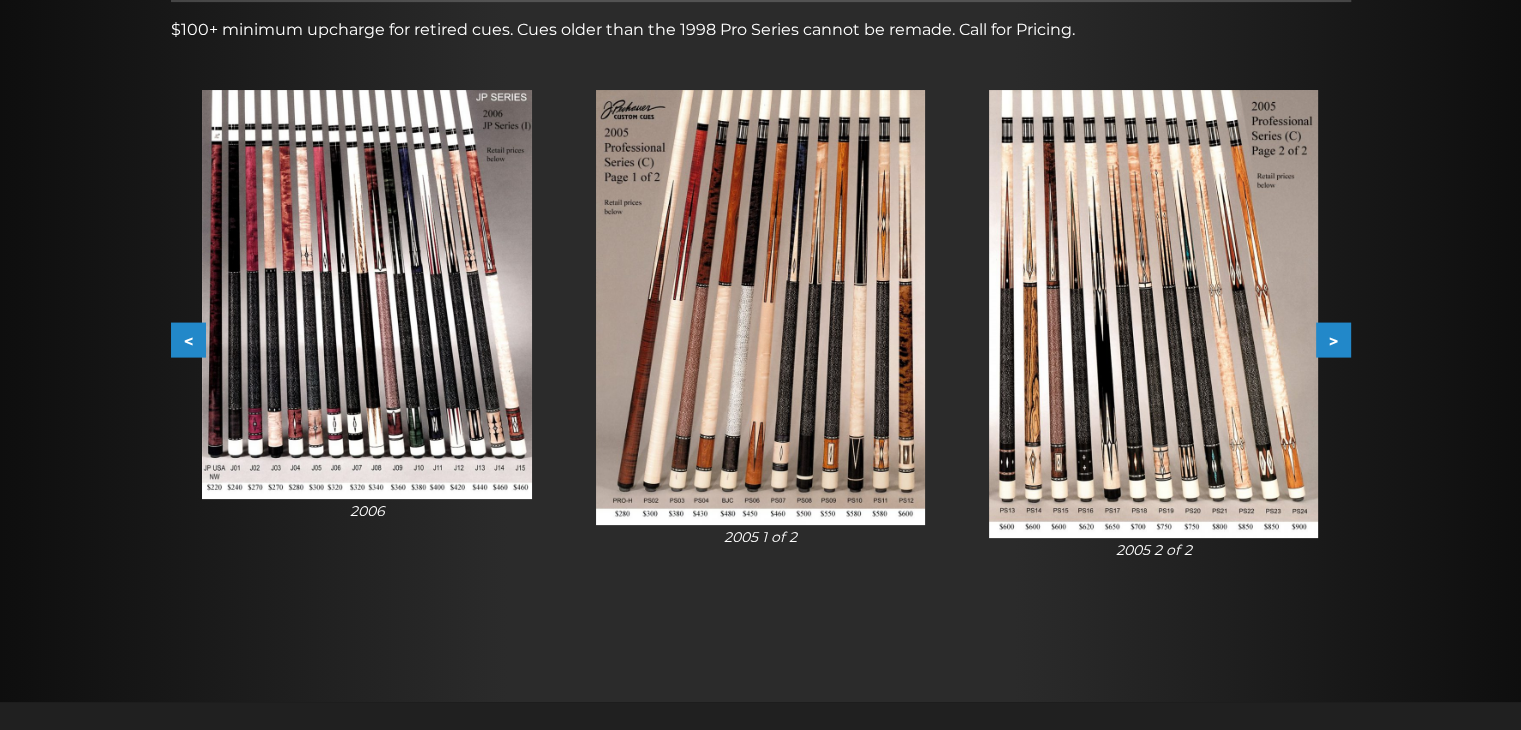 scroll, scrollTop: 0, scrollLeft: 0, axis: both 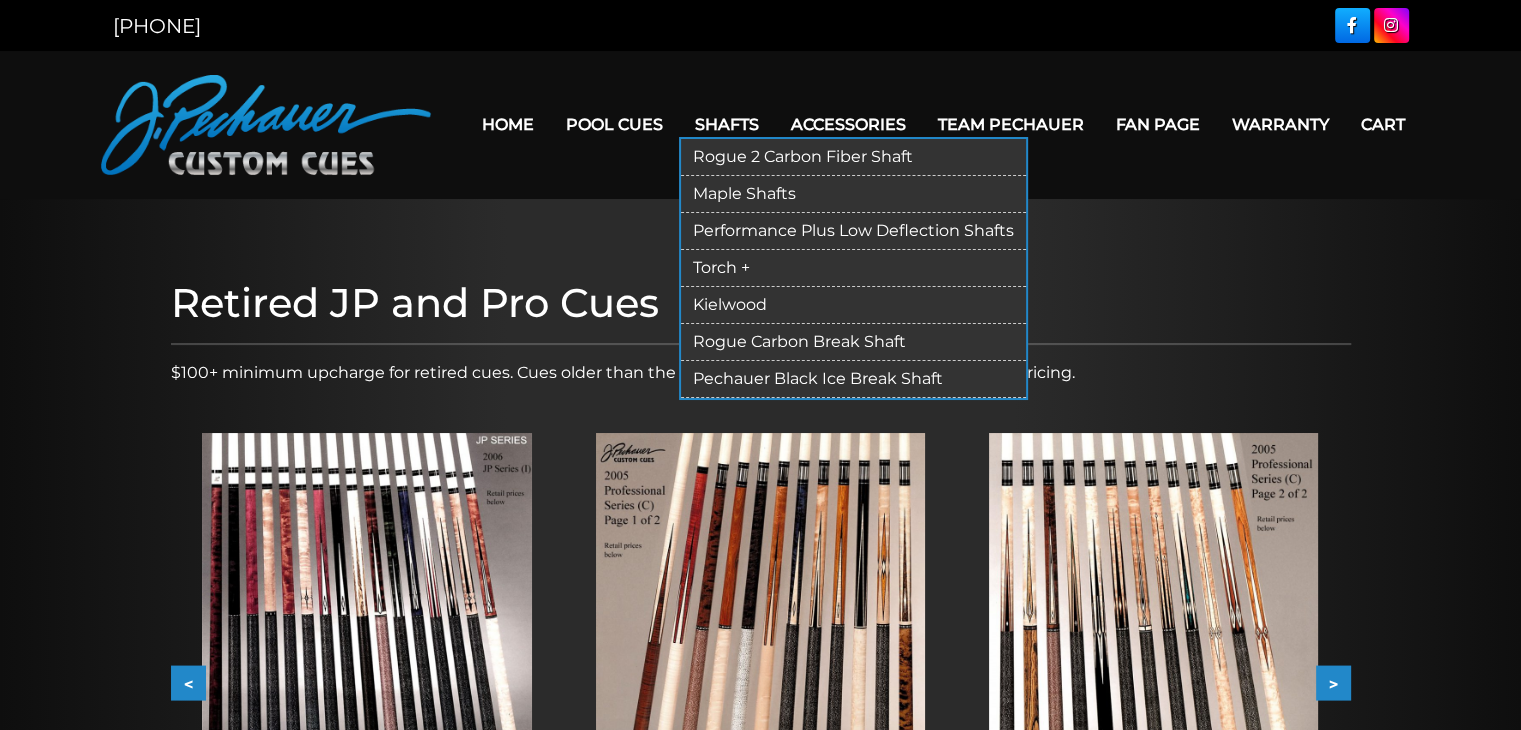 click on "Rogue 2 Carbon Fiber Shaft" at bounding box center [853, 157] 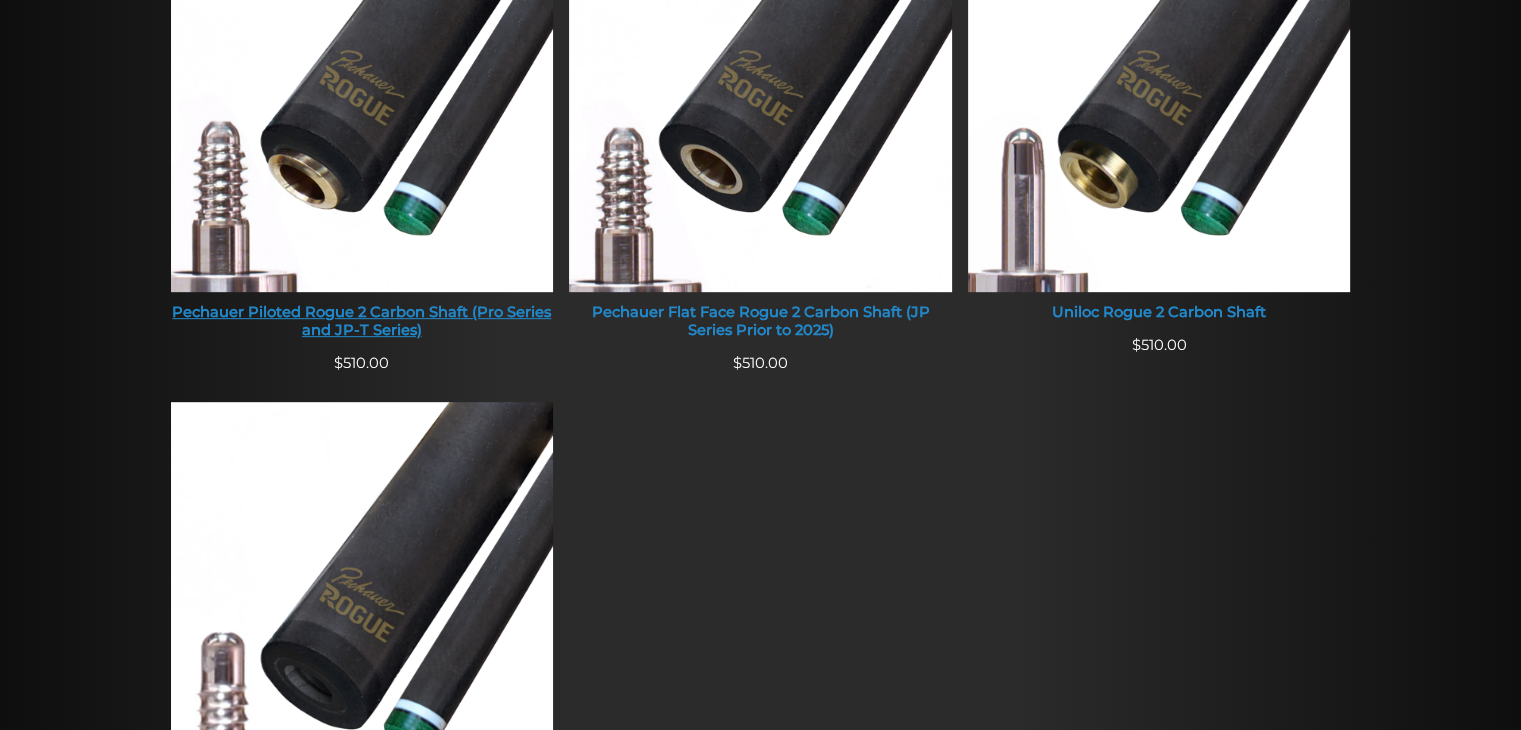 scroll, scrollTop: 983, scrollLeft: 0, axis: vertical 